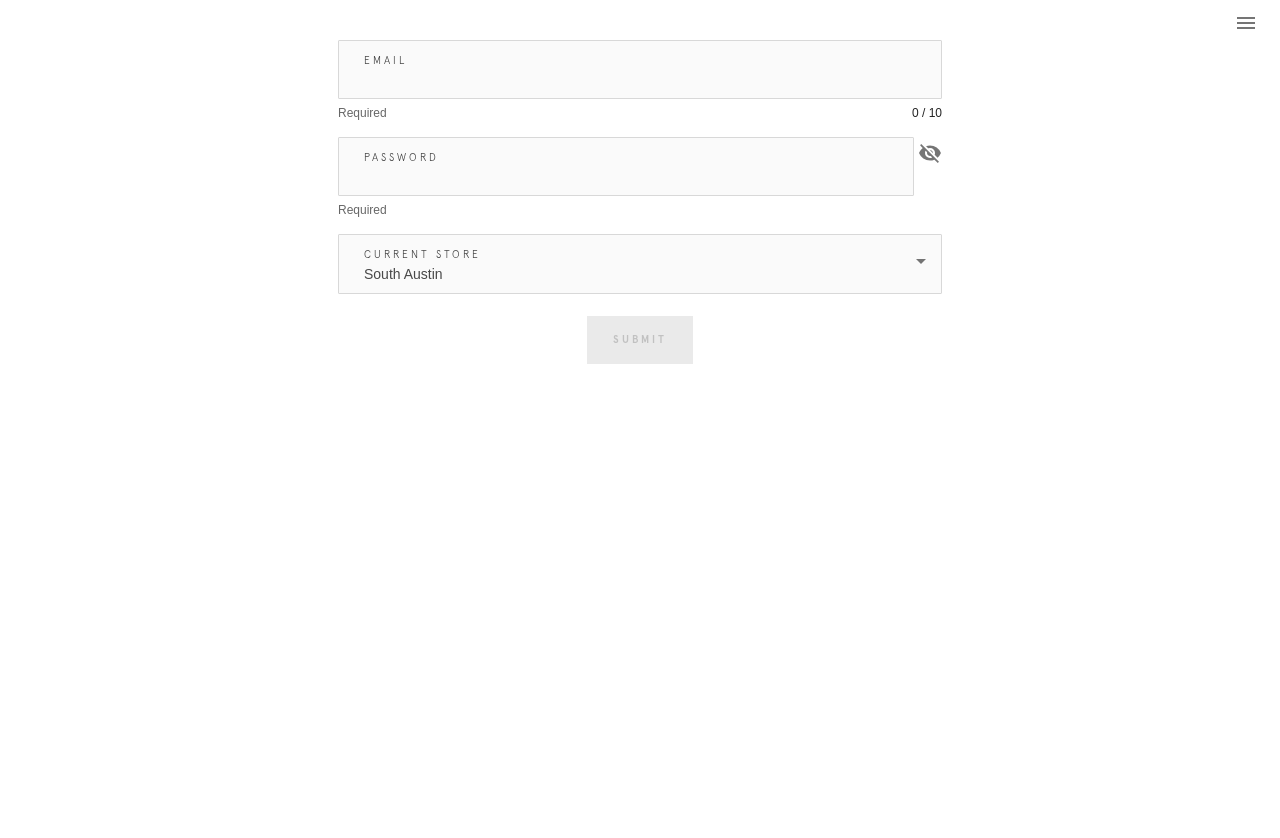 scroll, scrollTop: 0, scrollLeft: 0, axis: both 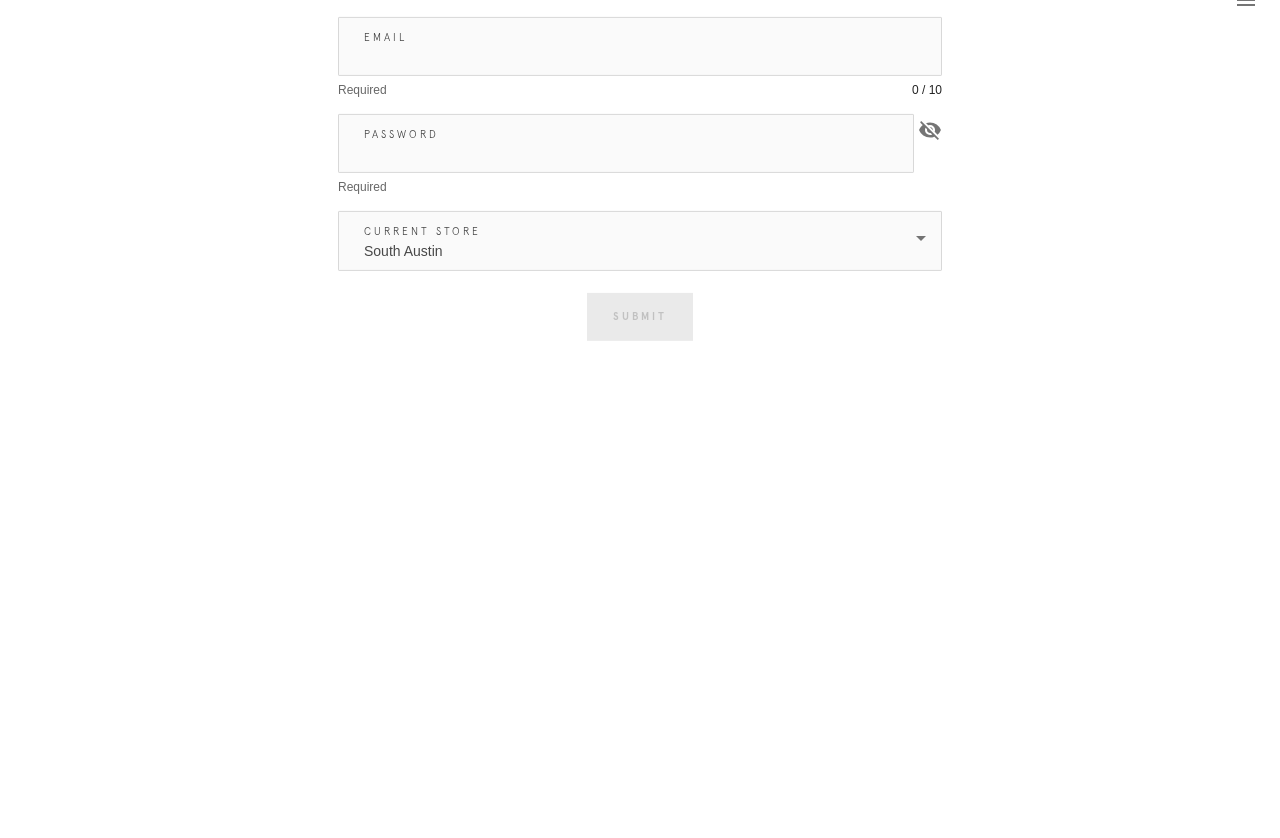 click on "Email" at bounding box center [640, 69] 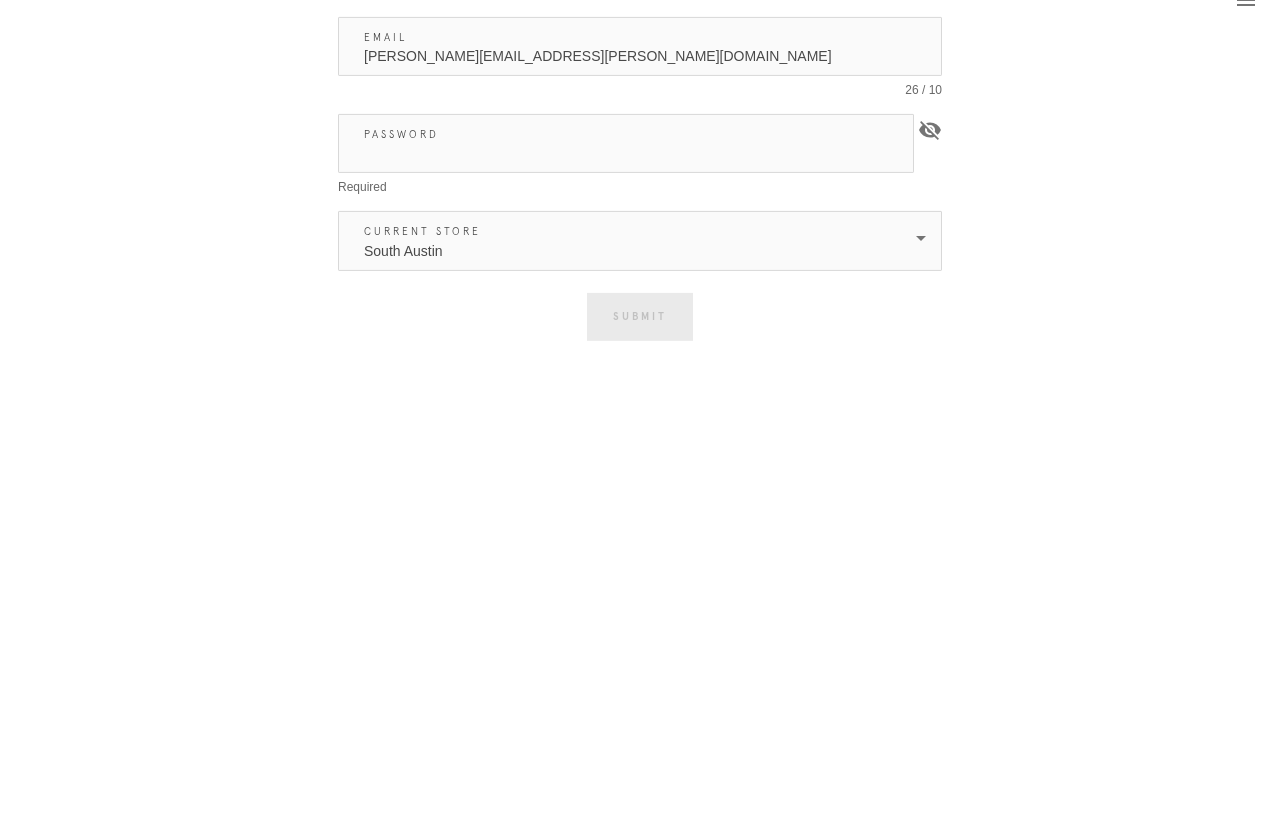 type on "[PERSON_NAME][EMAIL_ADDRESS][PERSON_NAME][DOMAIN_NAME]" 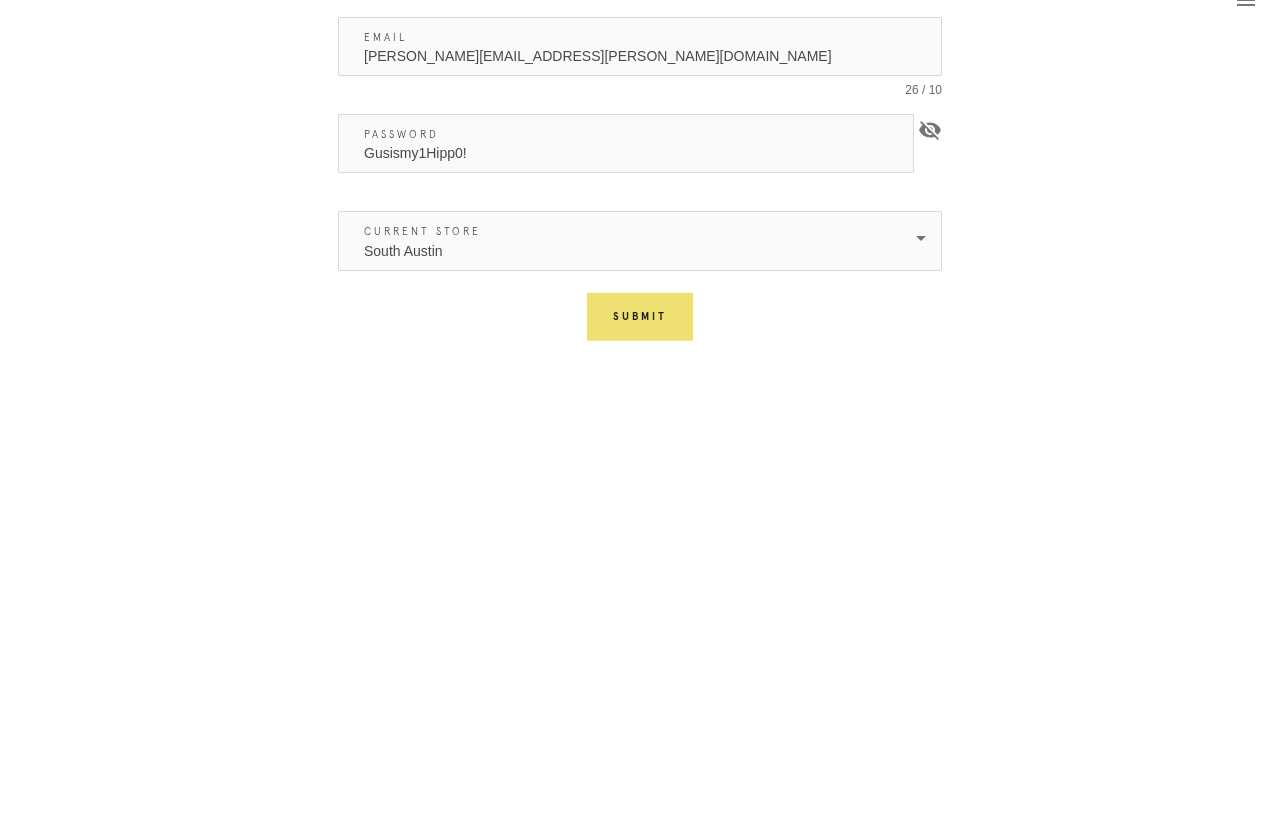 type on "Gusismy1Hipp0!" 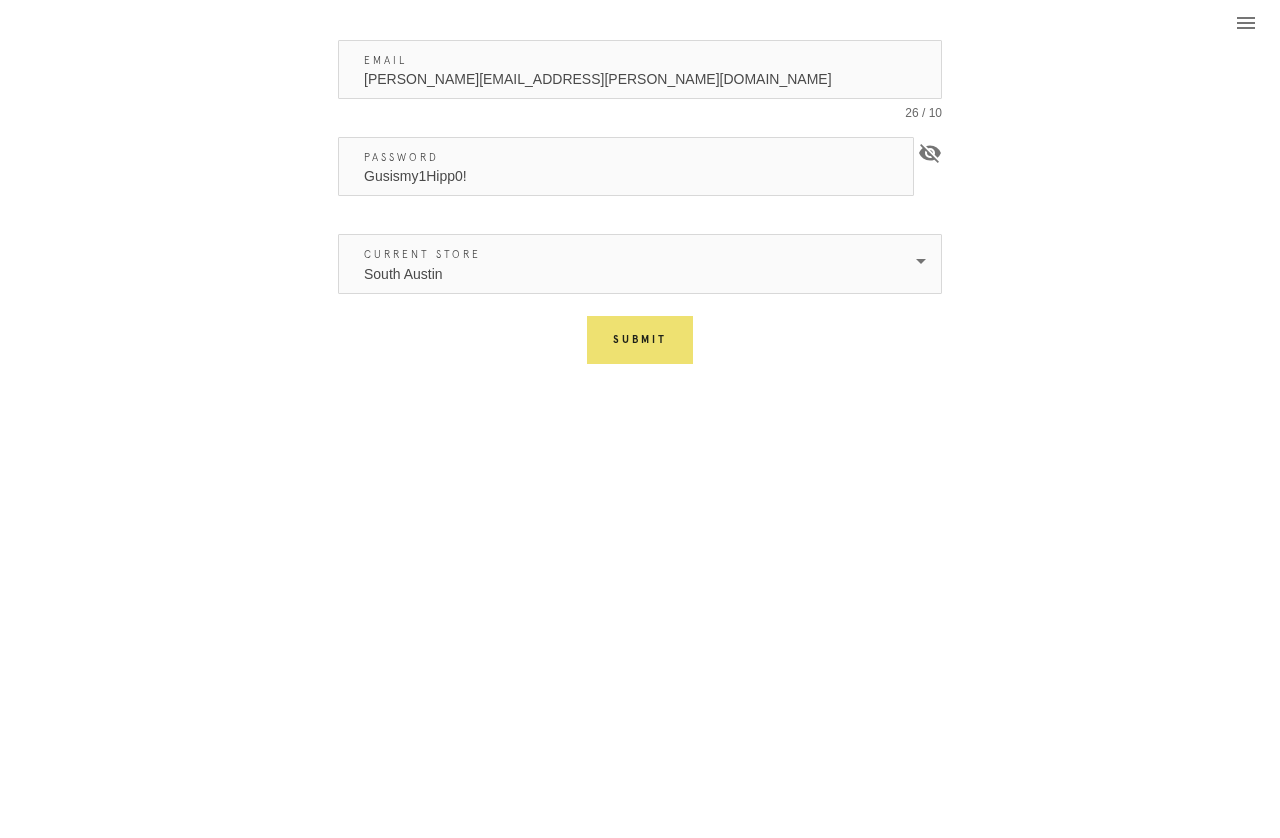 click on "[PERSON_NAME][EMAIL_ADDRESS][PERSON_NAME][DOMAIN_NAME]" at bounding box center (640, 69) 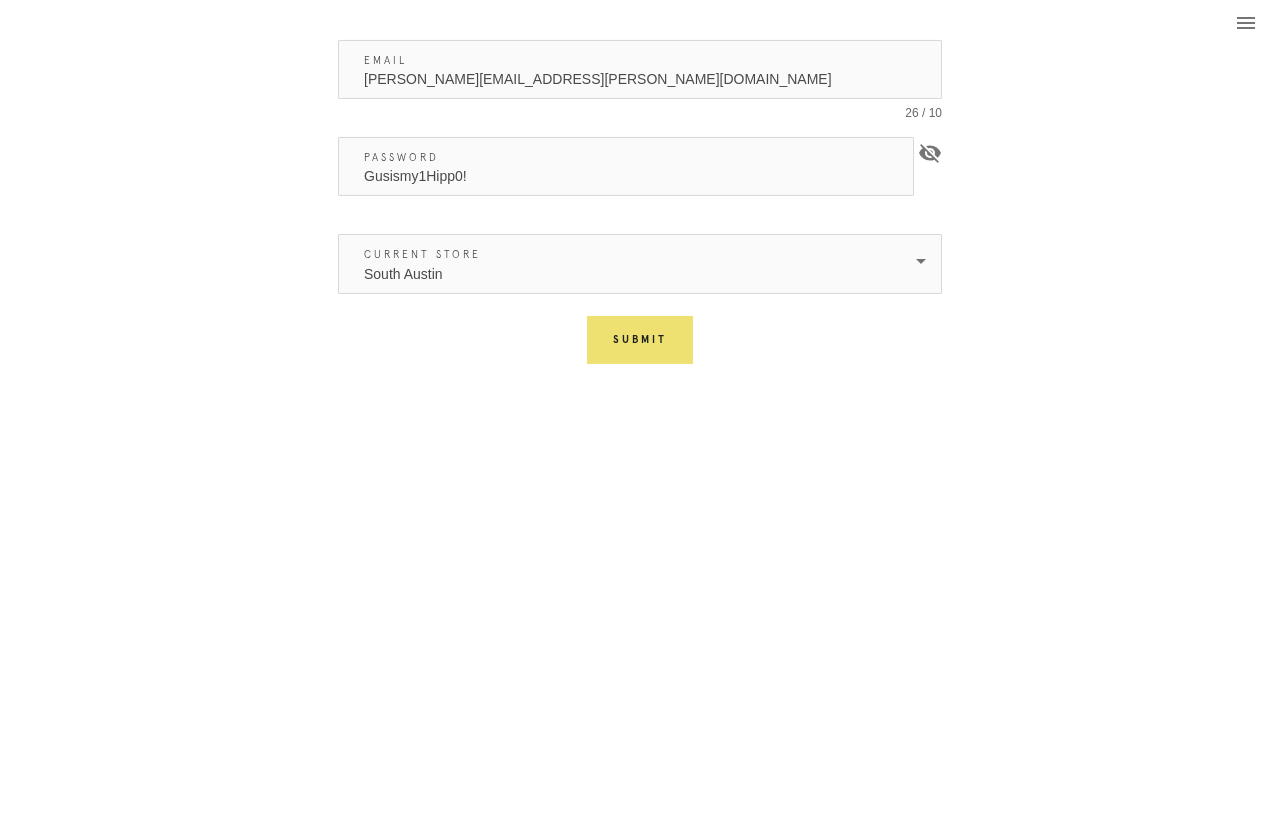 click on "visibility_off" at bounding box center (930, 153) 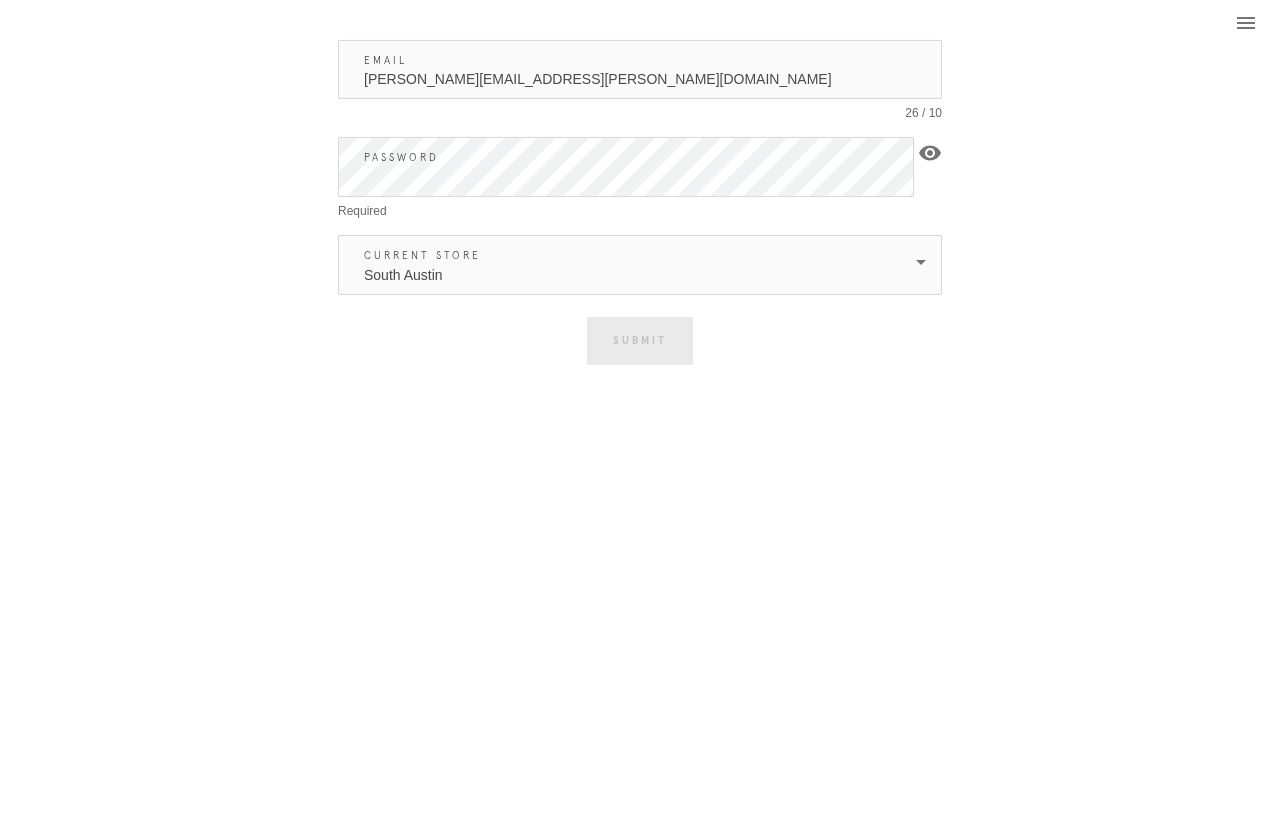 click on "[PERSON_NAME][EMAIL_ADDRESS][PERSON_NAME][DOMAIN_NAME]" at bounding box center [640, 69] 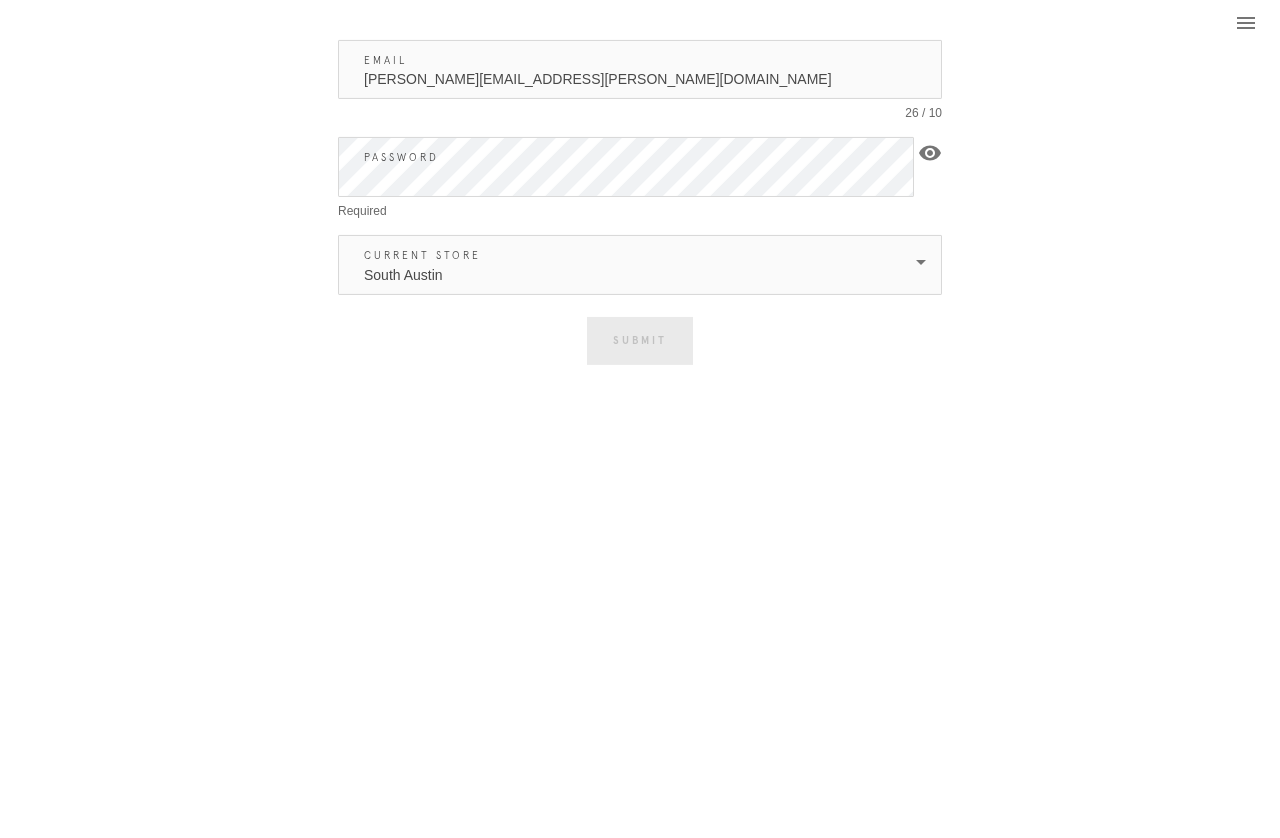 click on "[PERSON_NAME][EMAIL_ADDRESS][PERSON_NAME][DOMAIN_NAME]" at bounding box center (640, 69) 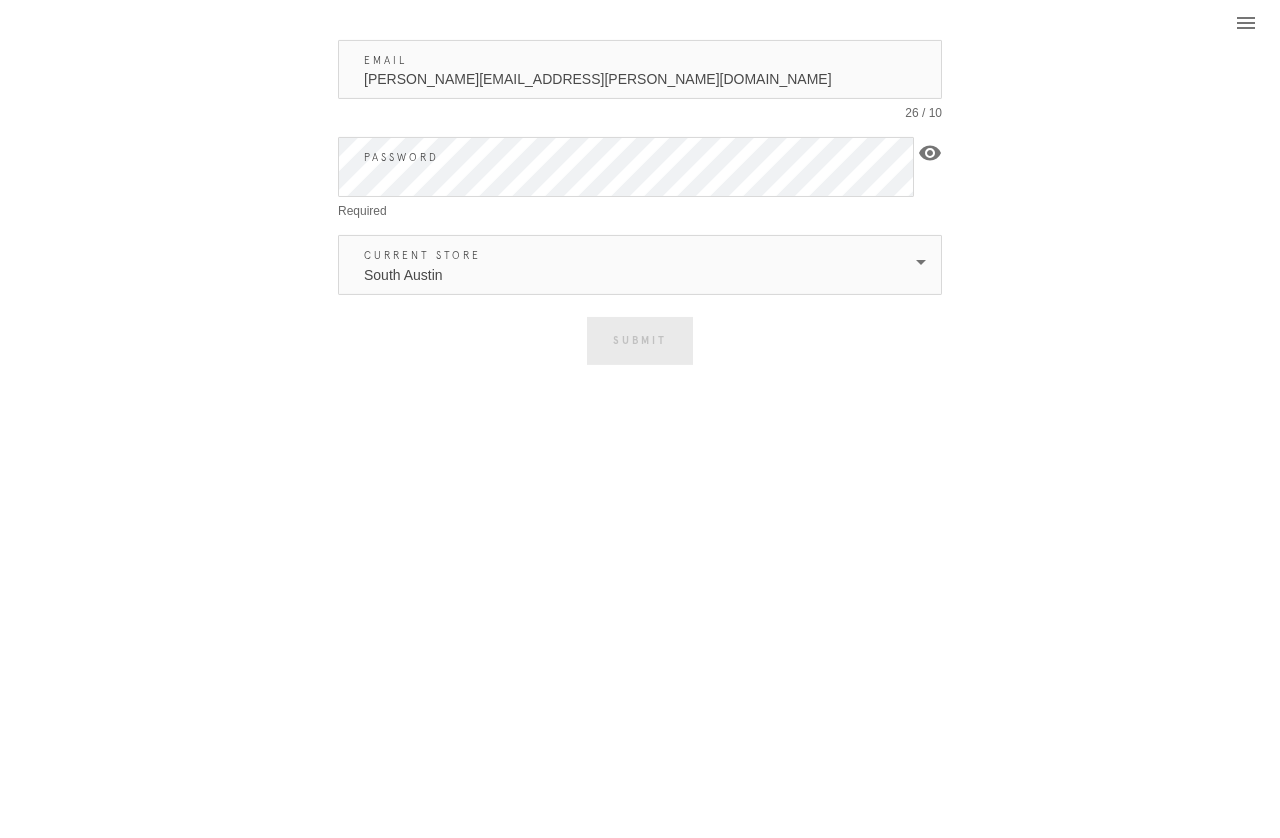 click on "[PERSON_NAME][EMAIL_ADDRESS][PERSON_NAME][DOMAIN_NAME]" at bounding box center [640, 69] 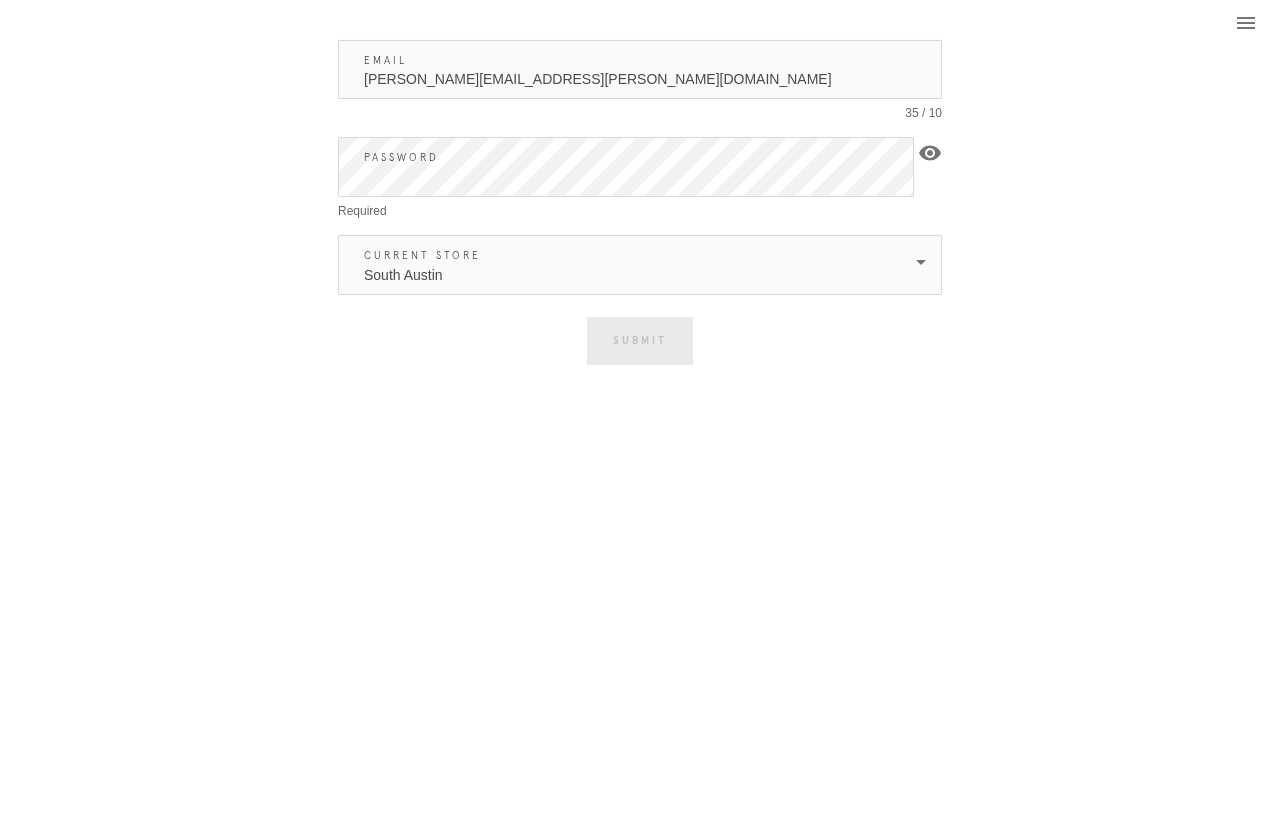 type on "[PERSON_NAME][EMAIL_ADDRESS][PERSON_NAME][DOMAIN_NAME]" 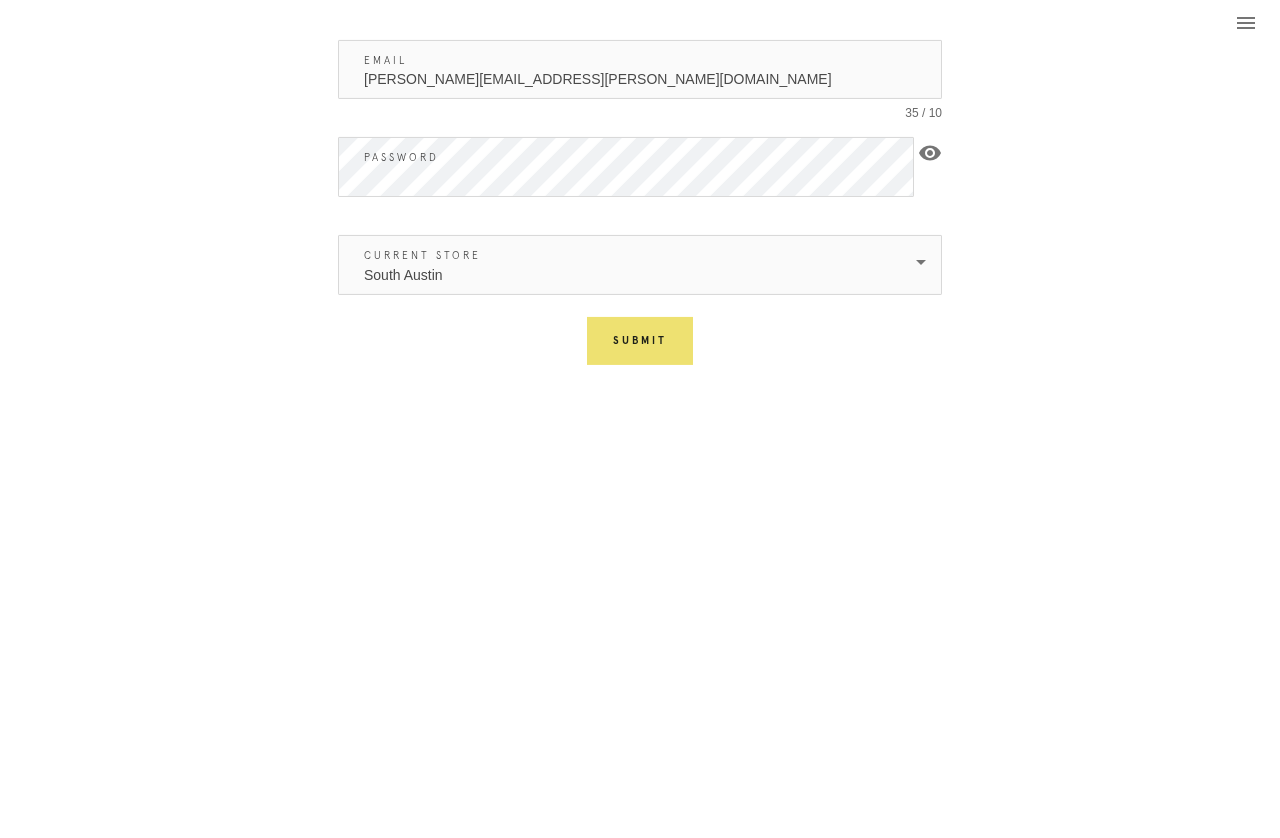click on "Submit" at bounding box center [640, 341] 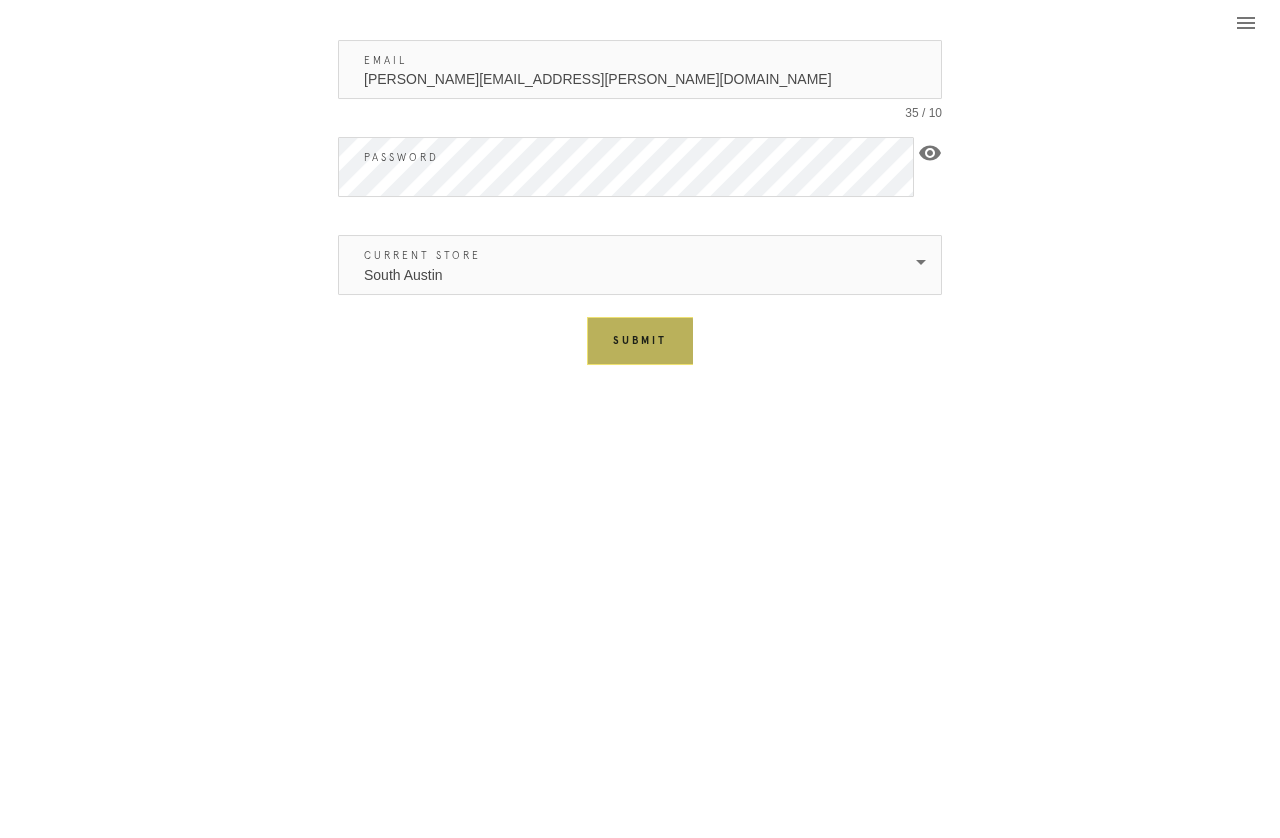 scroll, scrollTop: 23, scrollLeft: 0, axis: vertical 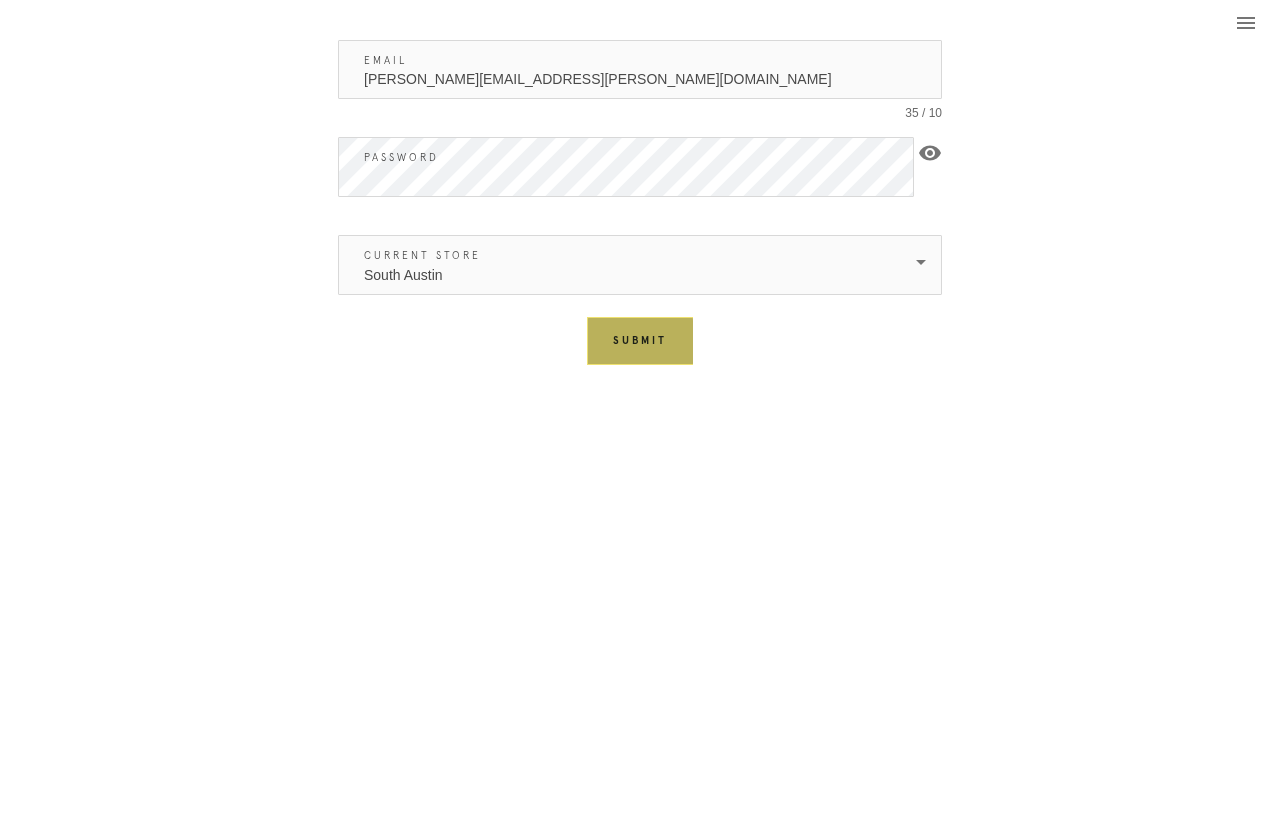 click on "visibility" at bounding box center (930, 153) 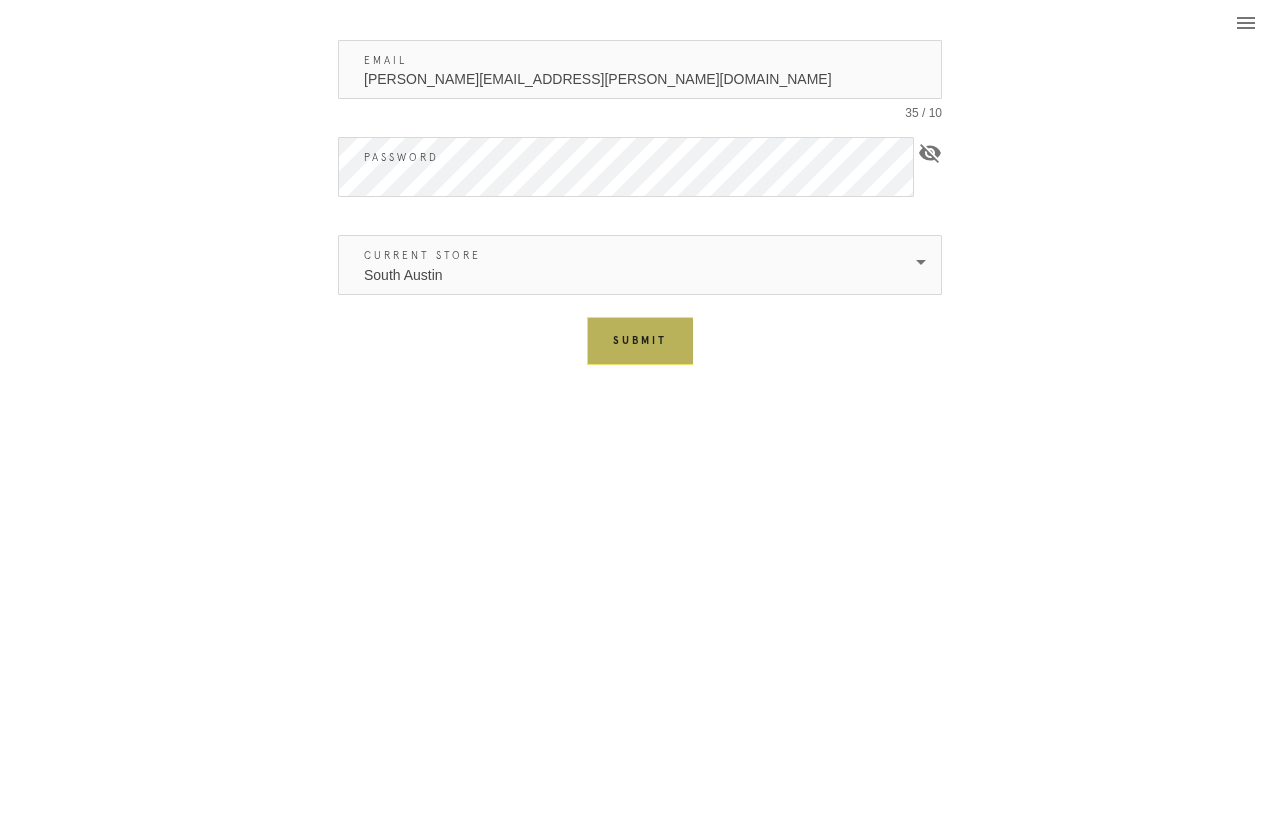 click on "Submit" at bounding box center [640, 341] 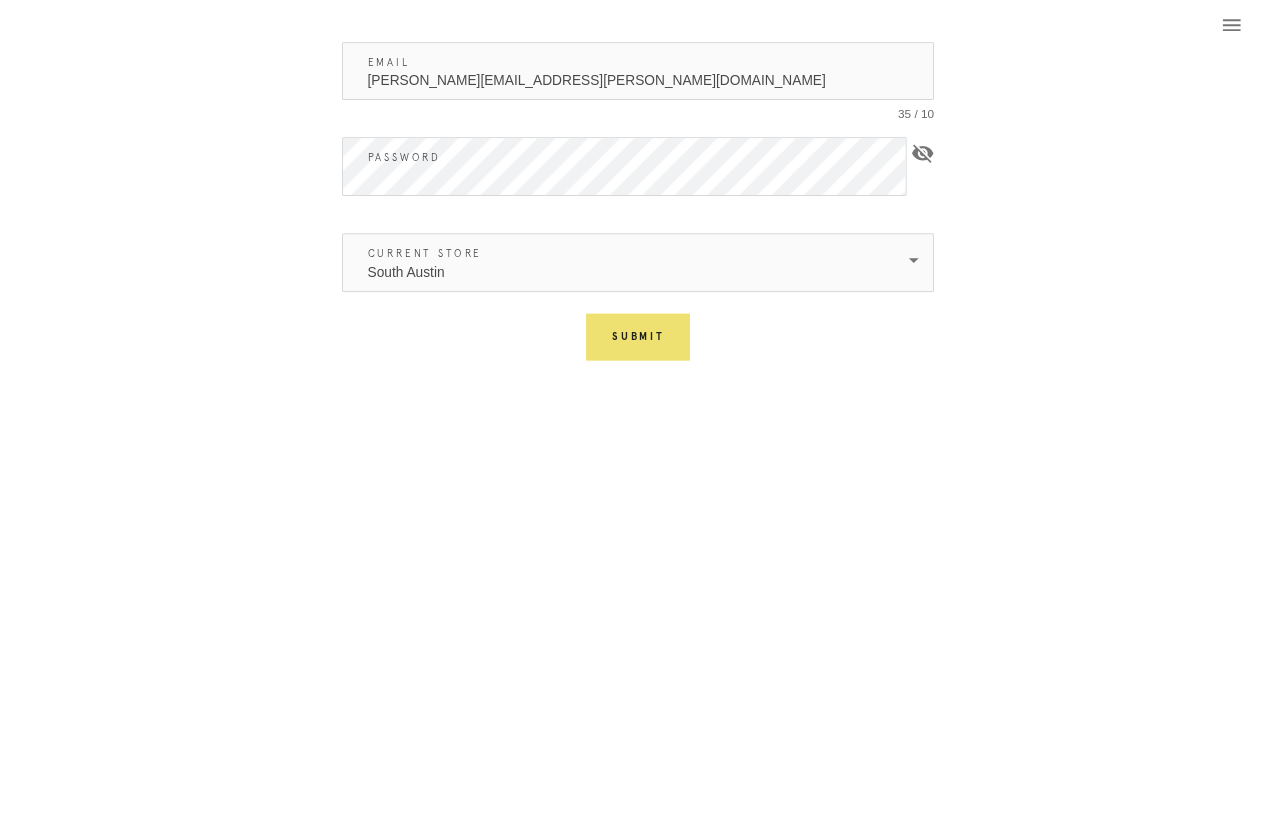 scroll, scrollTop: 3, scrollLeft: 0, axis: vertical 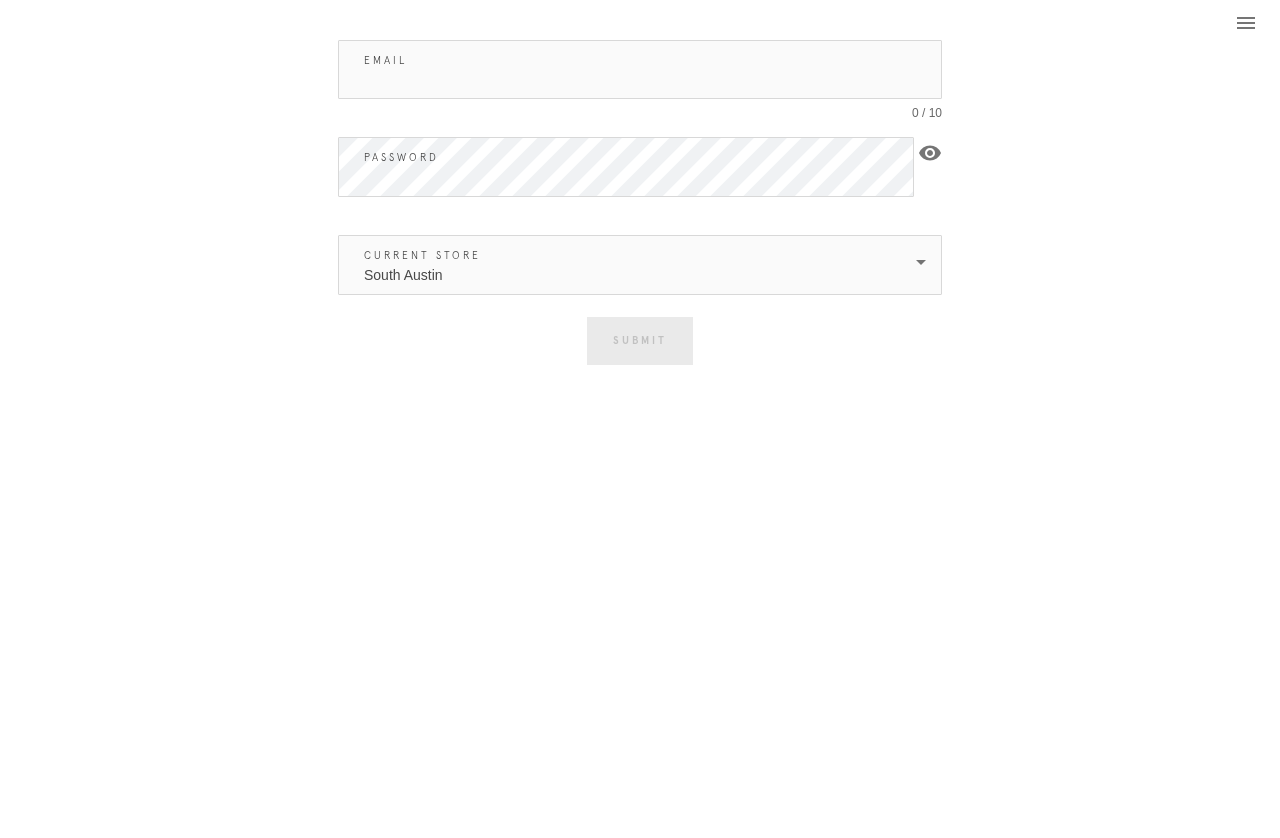 click on "Email" at bounding box center [640, 69] 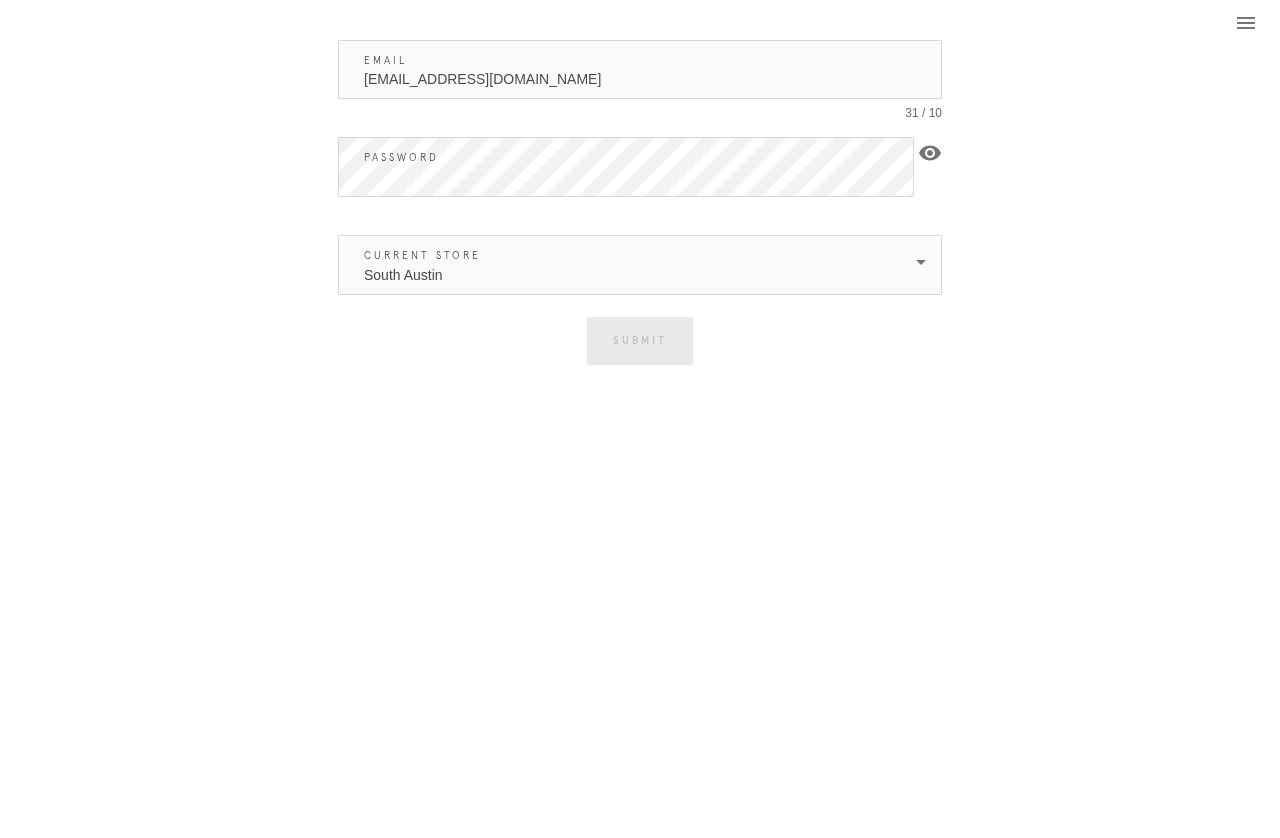 click on "Email southaustinteam@framebridge.com 31 / 10   Password visibility   Current Store South Austin
Submit" at bounding box center [640, 196] 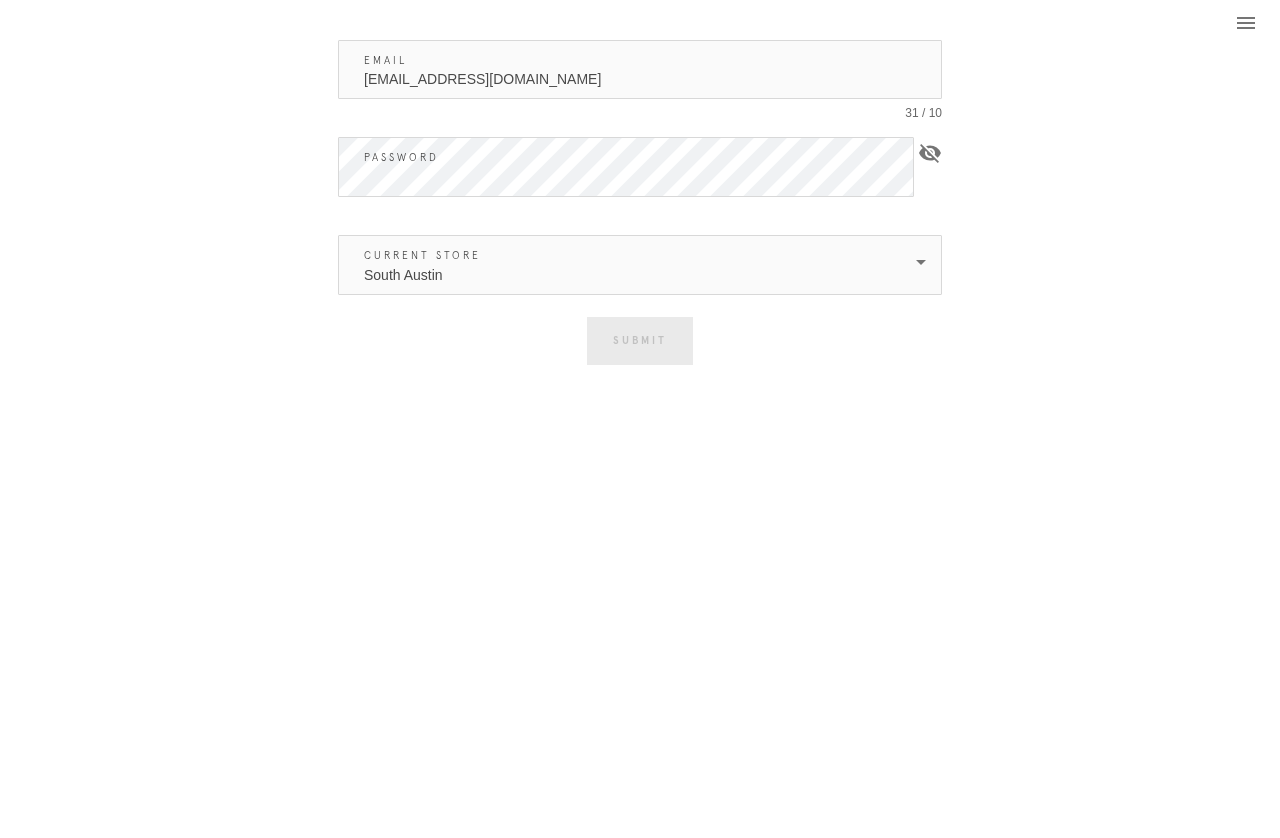 click on "southaustinteam@framebridge.com" at bounding box center (640, 69) 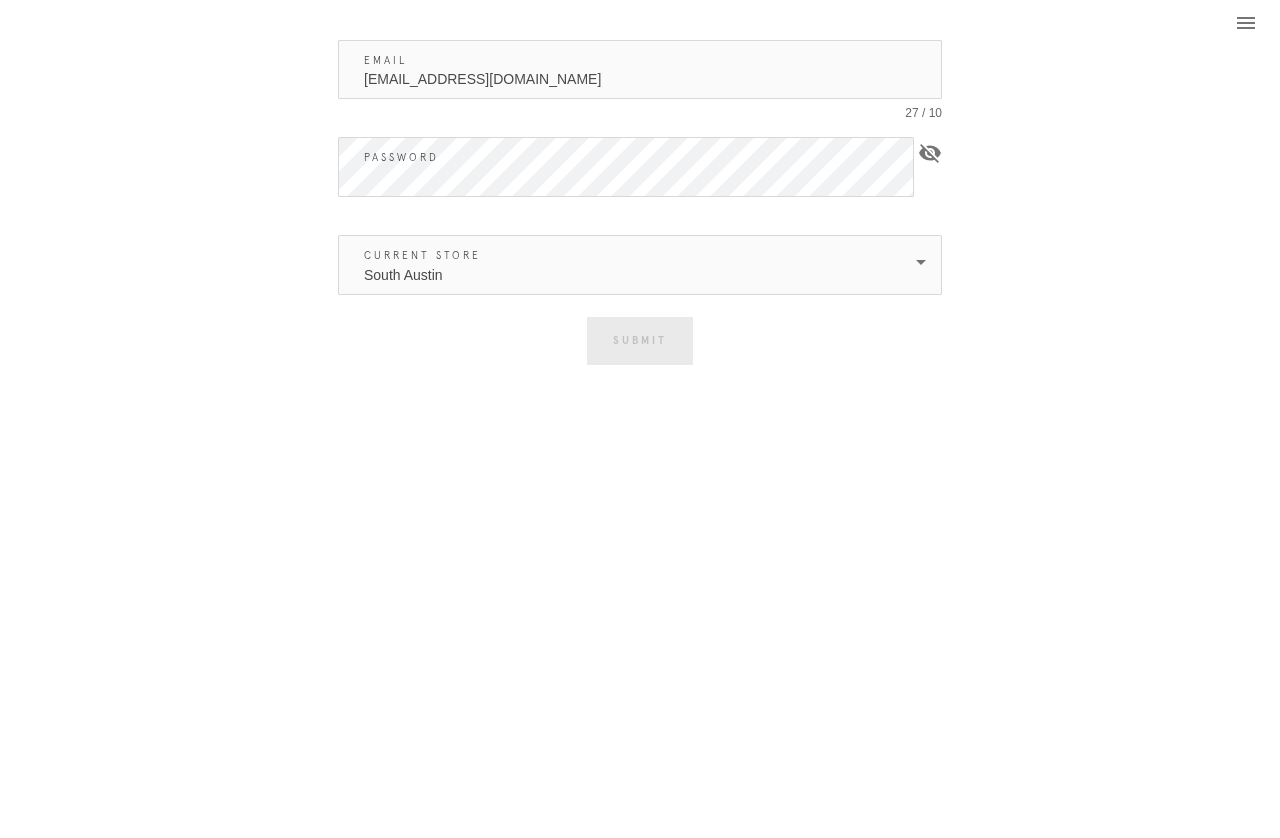 type on "southaustin@framebridge.com" 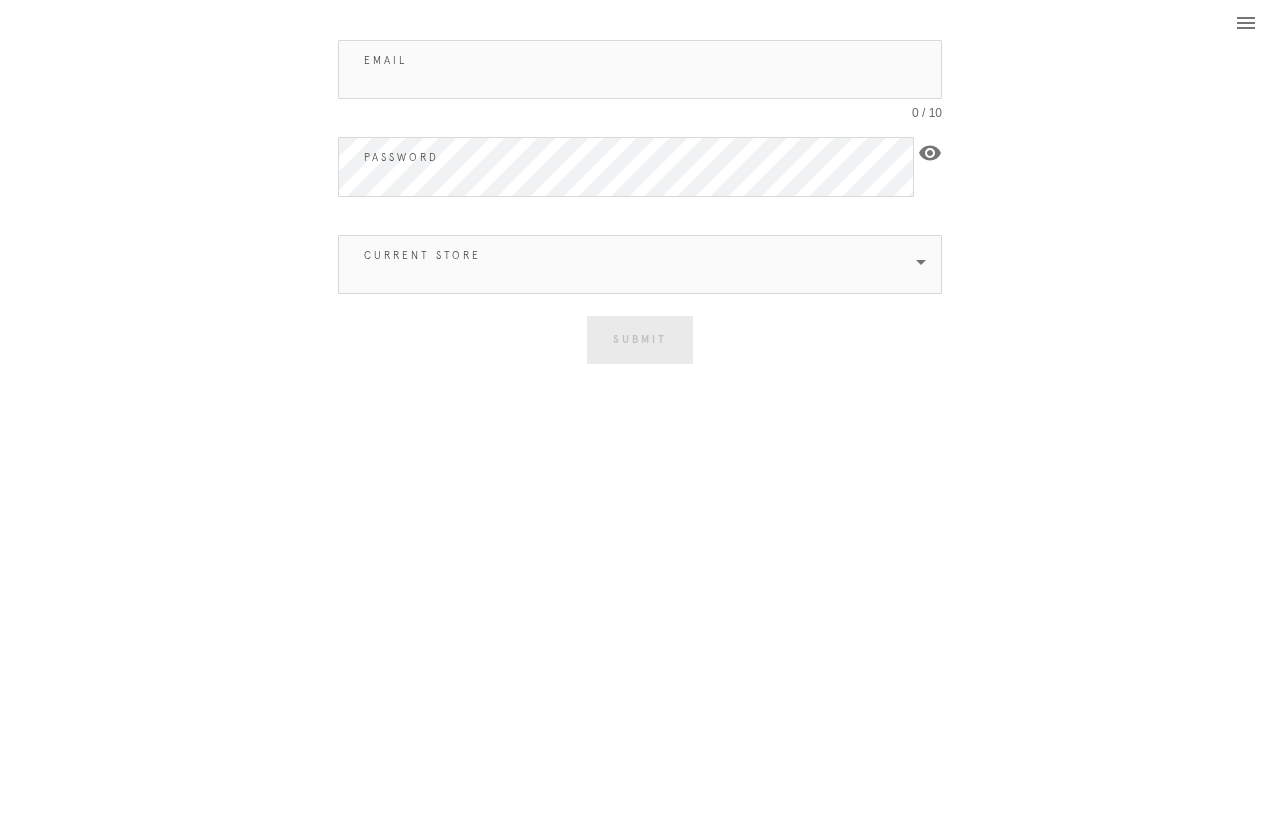 scroll, scrollTop: 0, scrollLeft: 0, axis: both 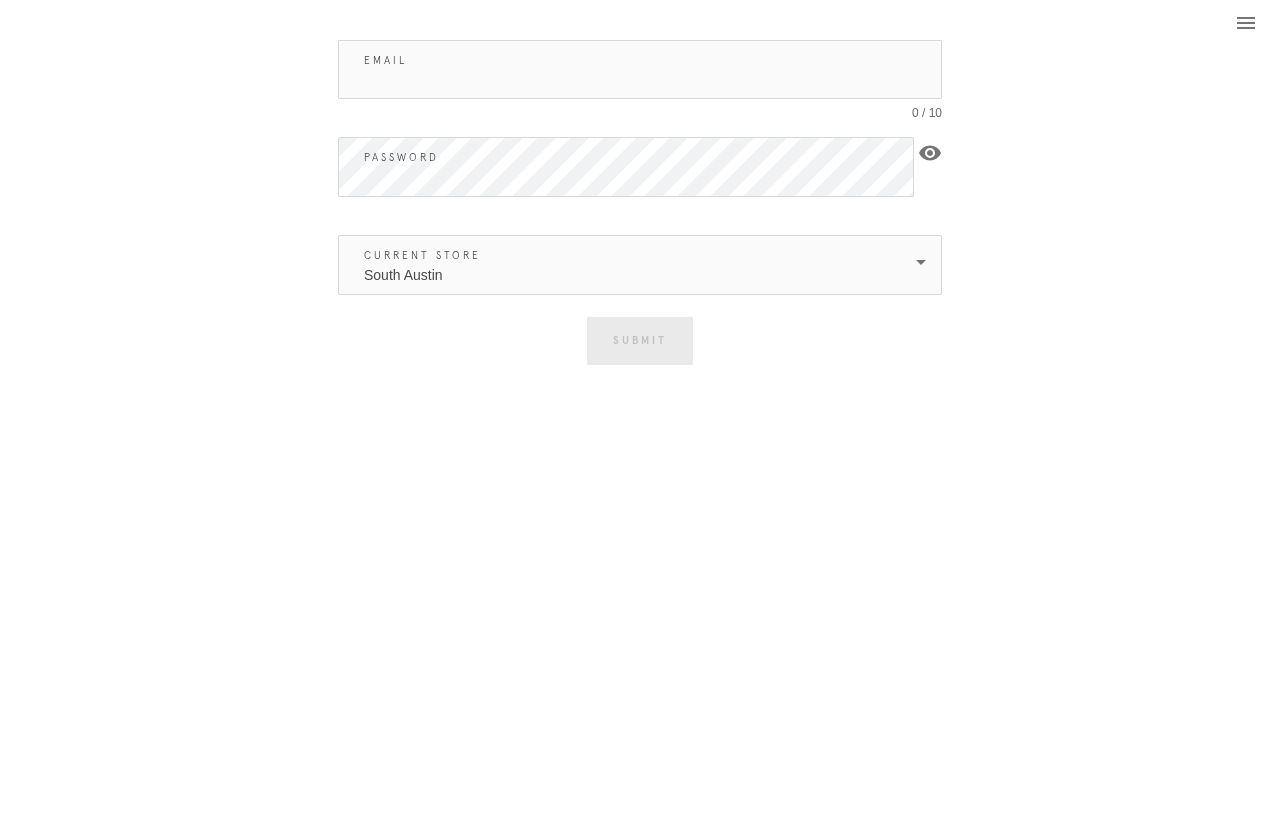 click on "Email" at bounding box center [640, 69] 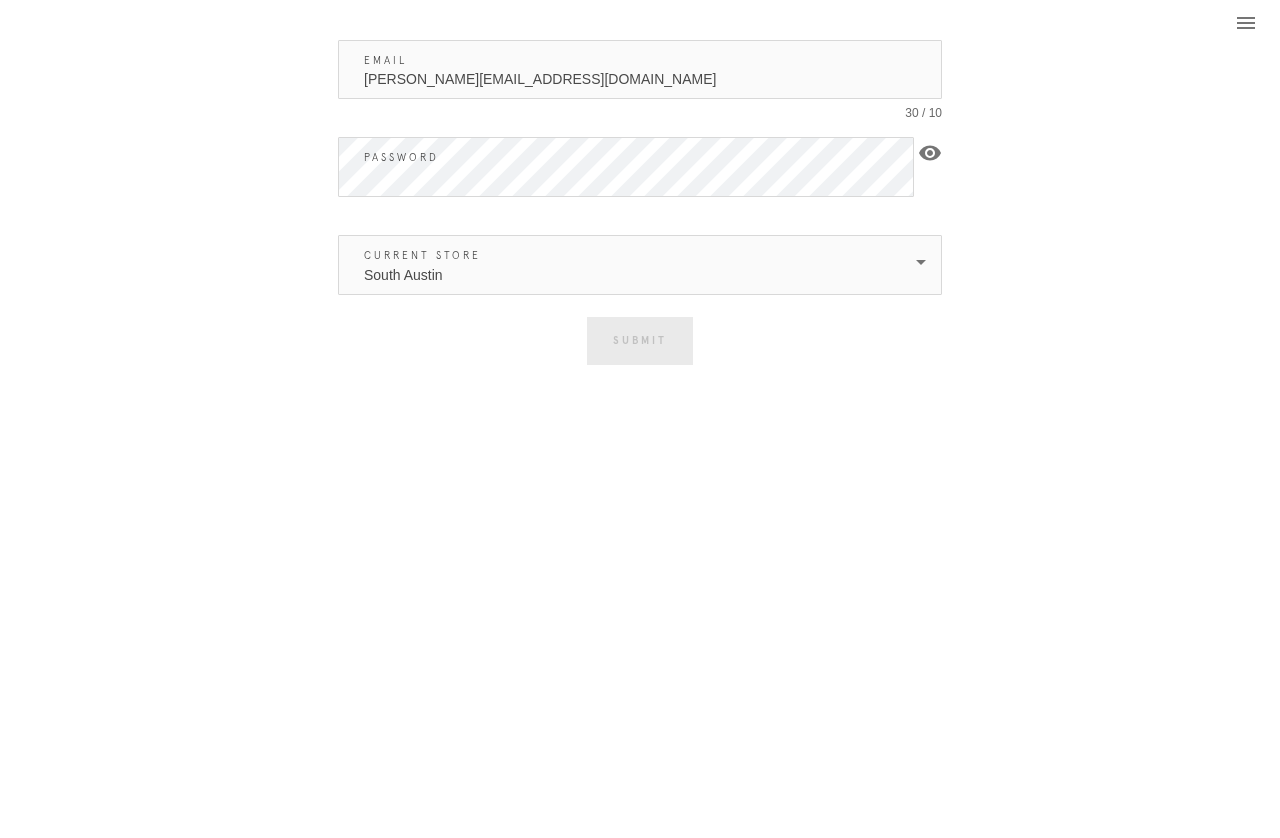 type on "jennifer.costa@framebridge.com" 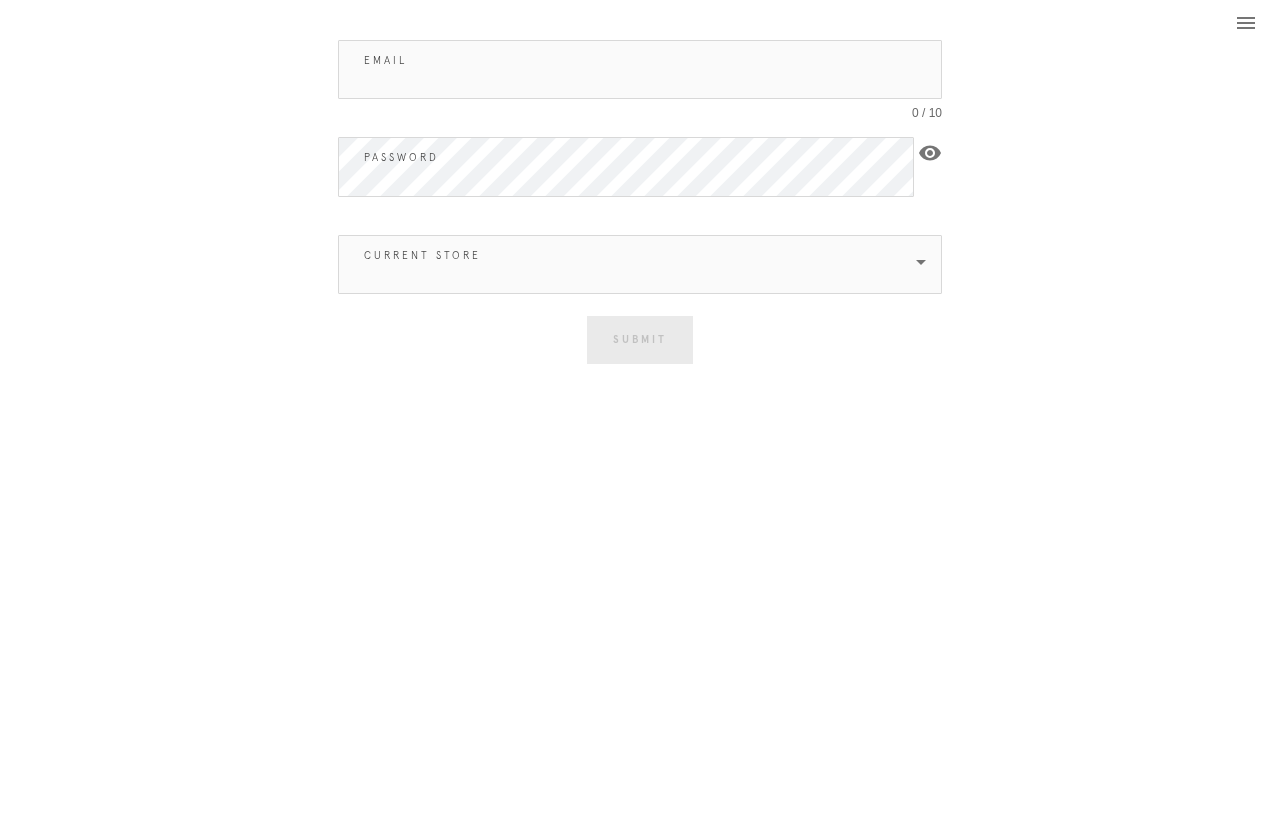 scroll, scrollTop: 0, scrollLeft: 0, axis: both 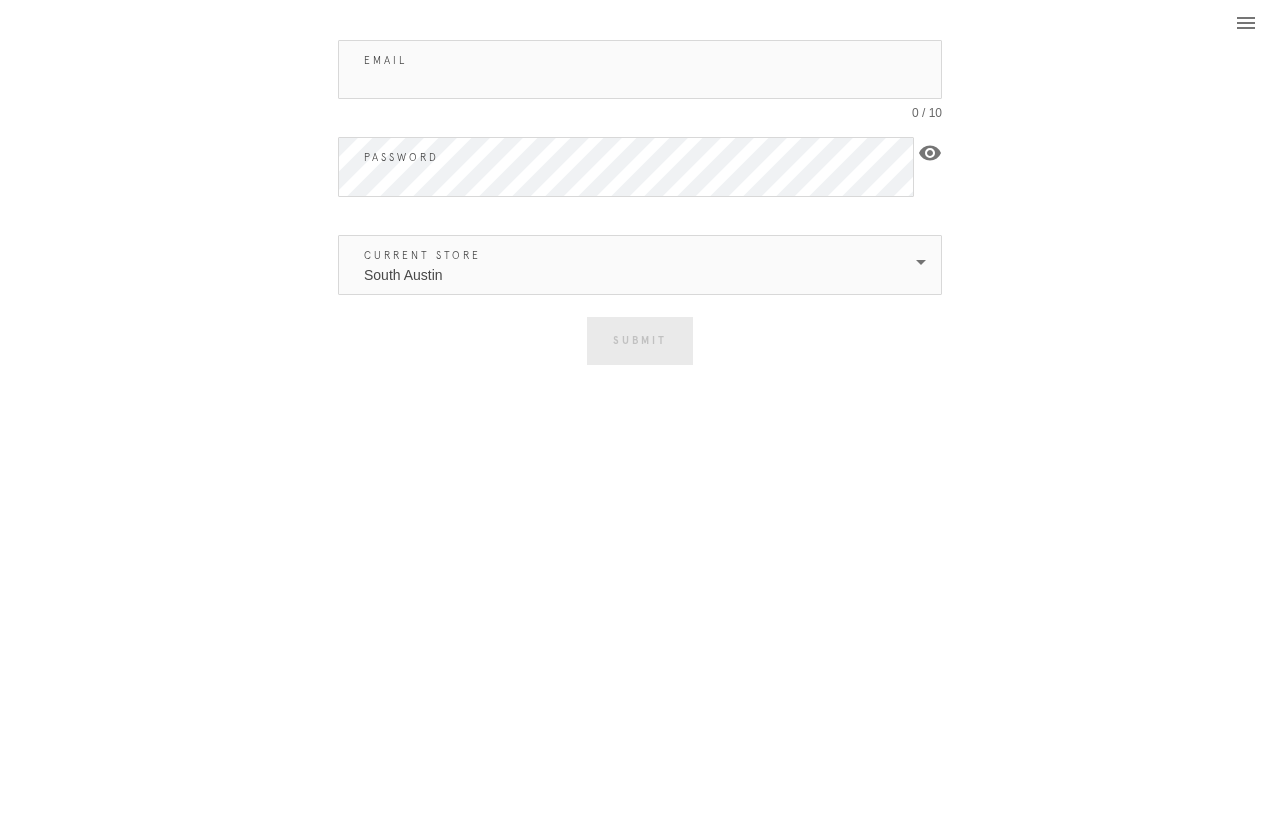 click on "Email" at bounding box center [640, 69] 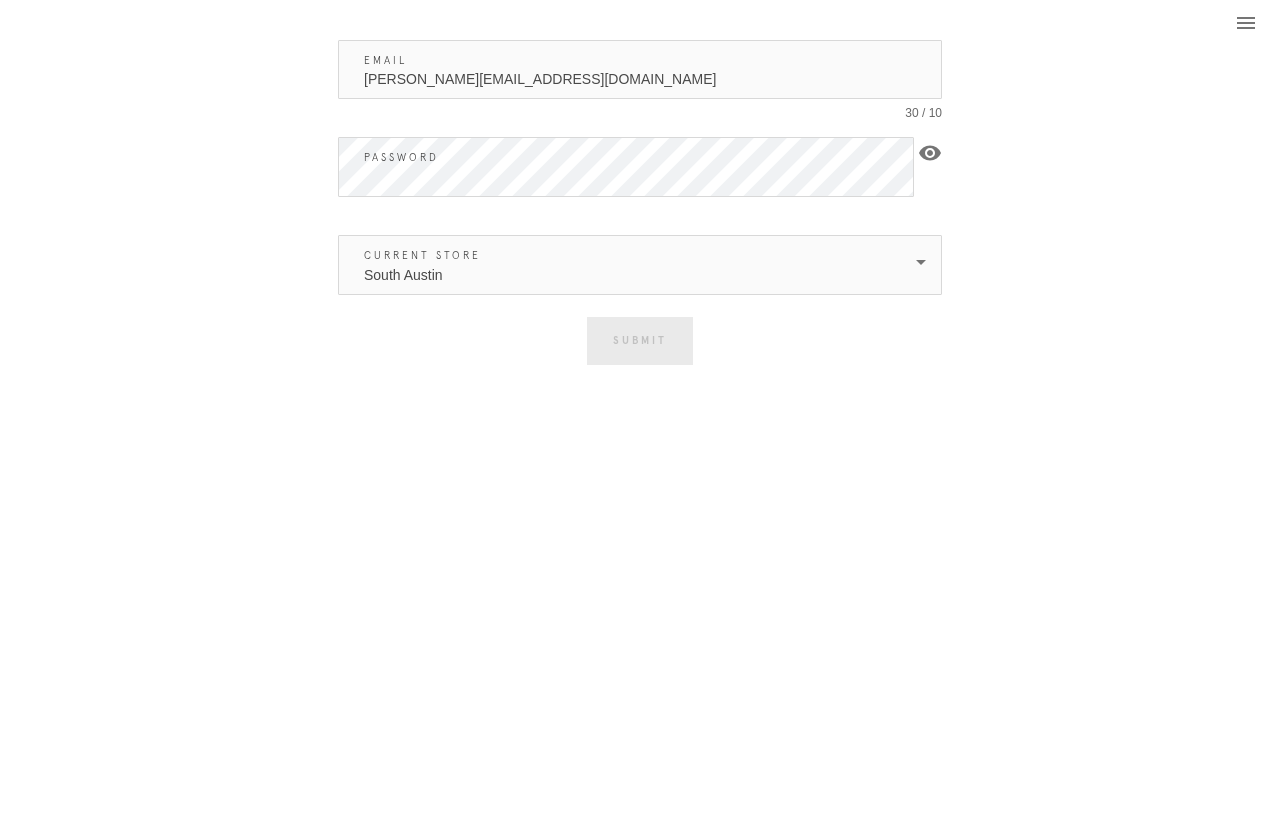 click on "Email jennifer.costa@framebridge.com 30 / 10   Password visibility   Current Store South Austin
Submit
Incorrect email and password combination
Close" at bounding box center (640, 194) 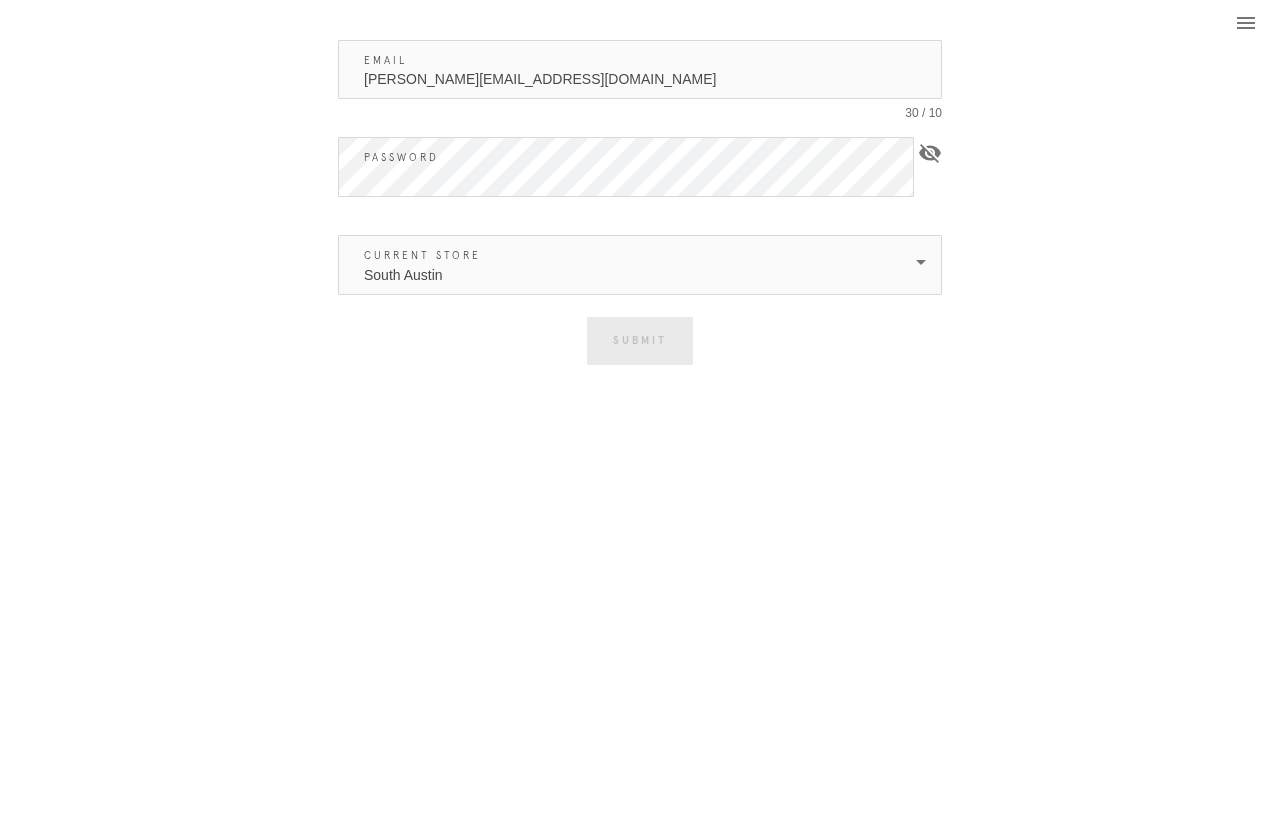 click on "Email jennifer.costa@framebridge.com 30 / 10   Password visibility_off   Current Store South Austin
Submit" at bounding box center (640, 196) 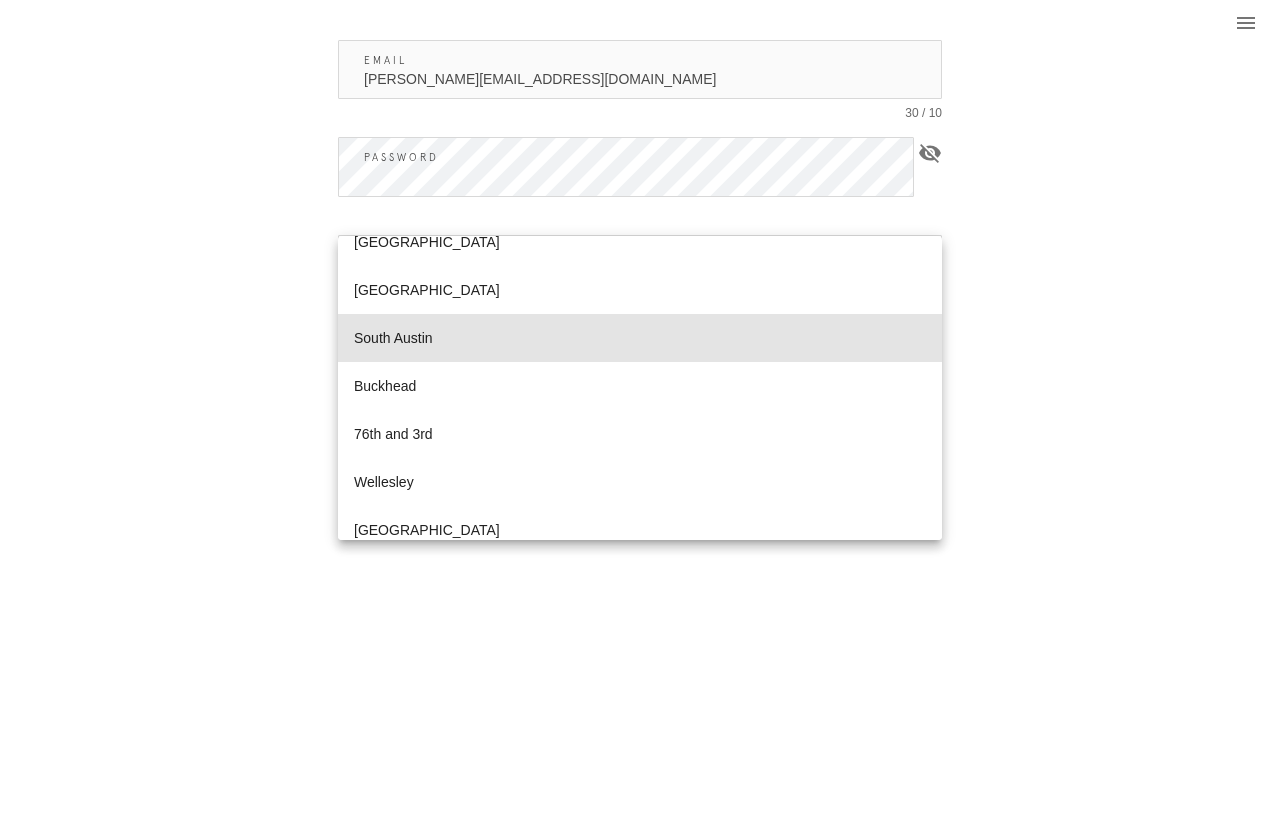 scroll, scrollTop: 1326, scrollLeft: 0, axis: vertical 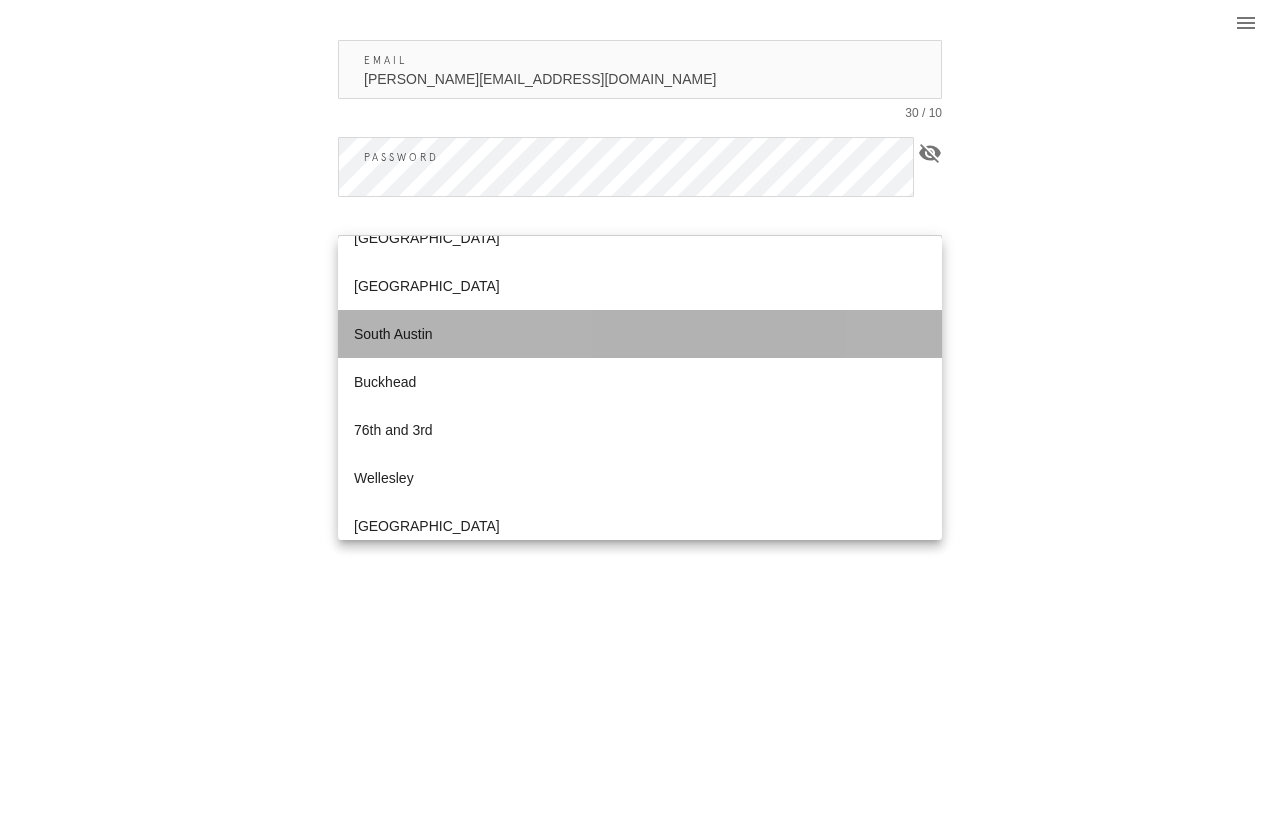 click on "South Austin" at bounding box center [640, 334] 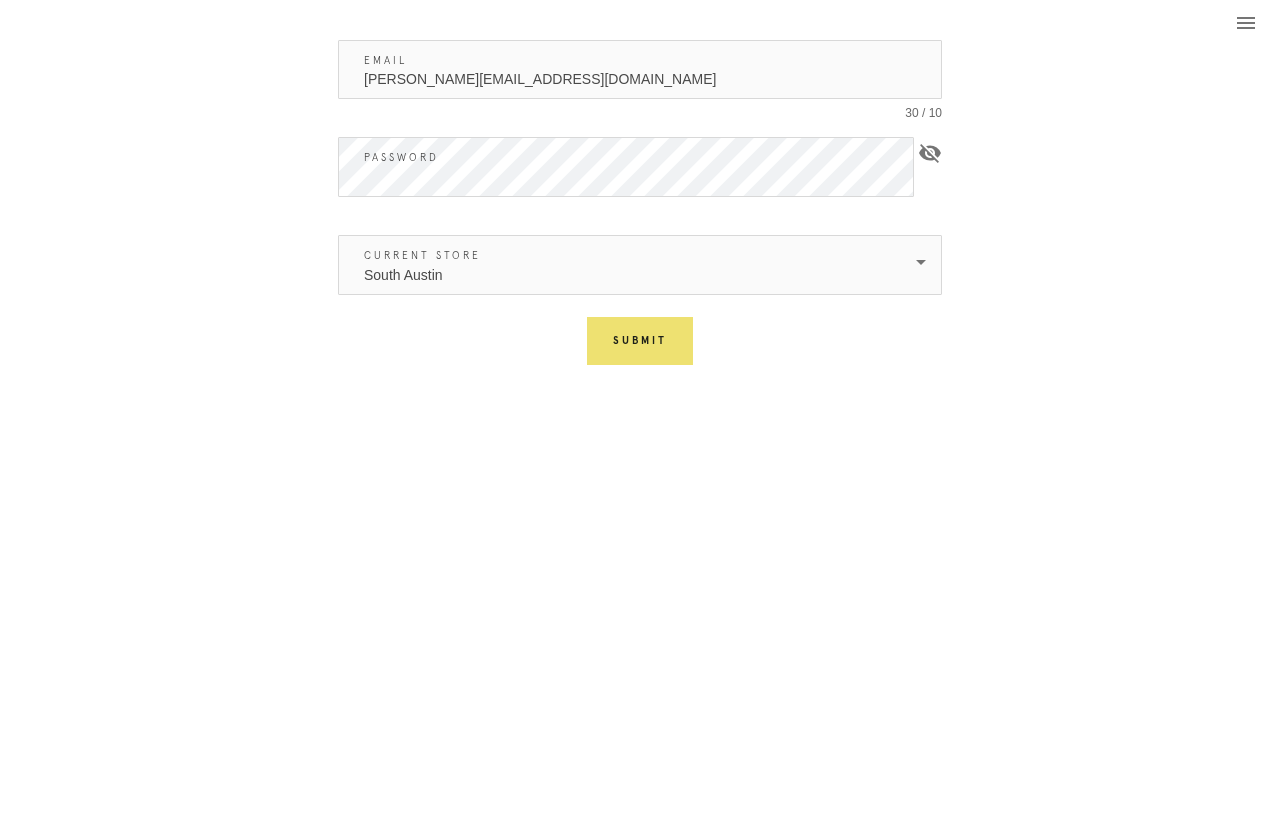 click on "Submit" at bounding box center (640, 341) 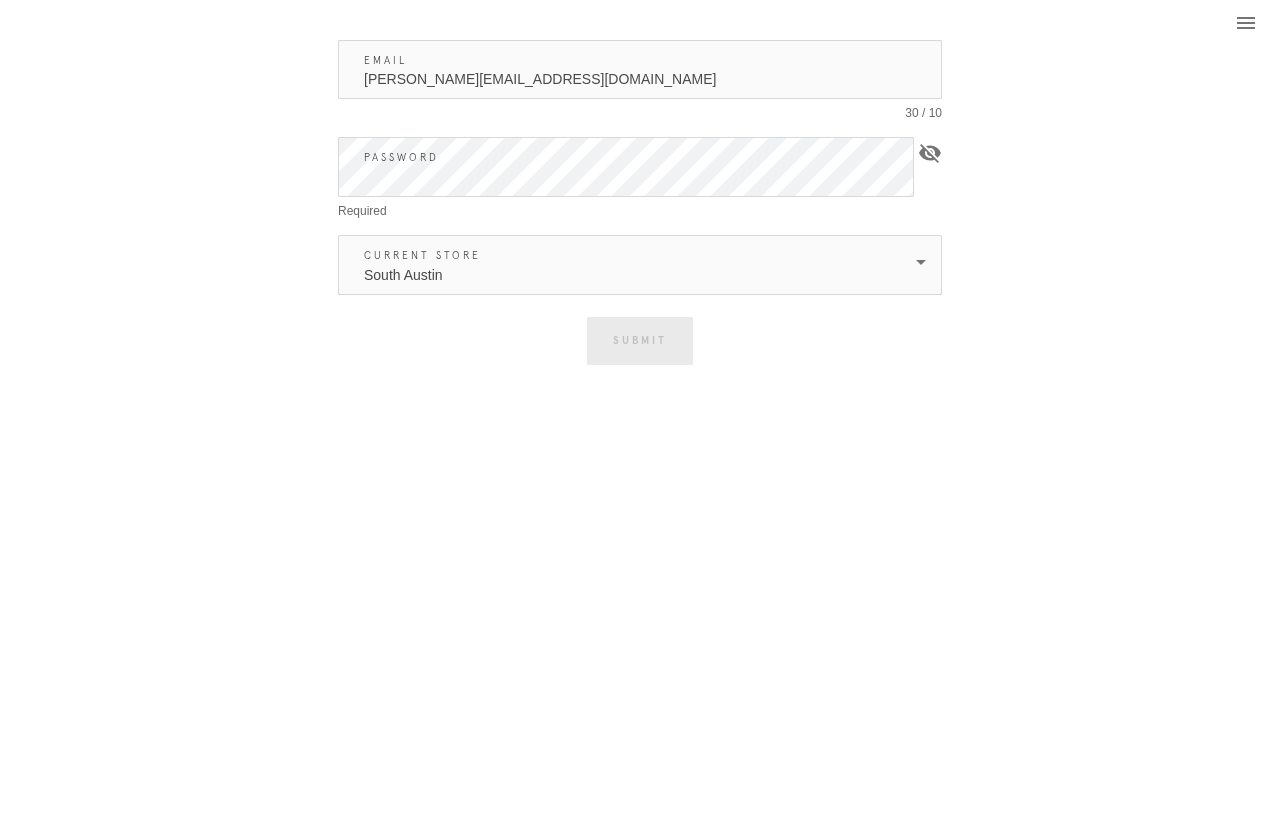 click on "jennifer.costa@framebridge.com" at bounding box center (640, 69) 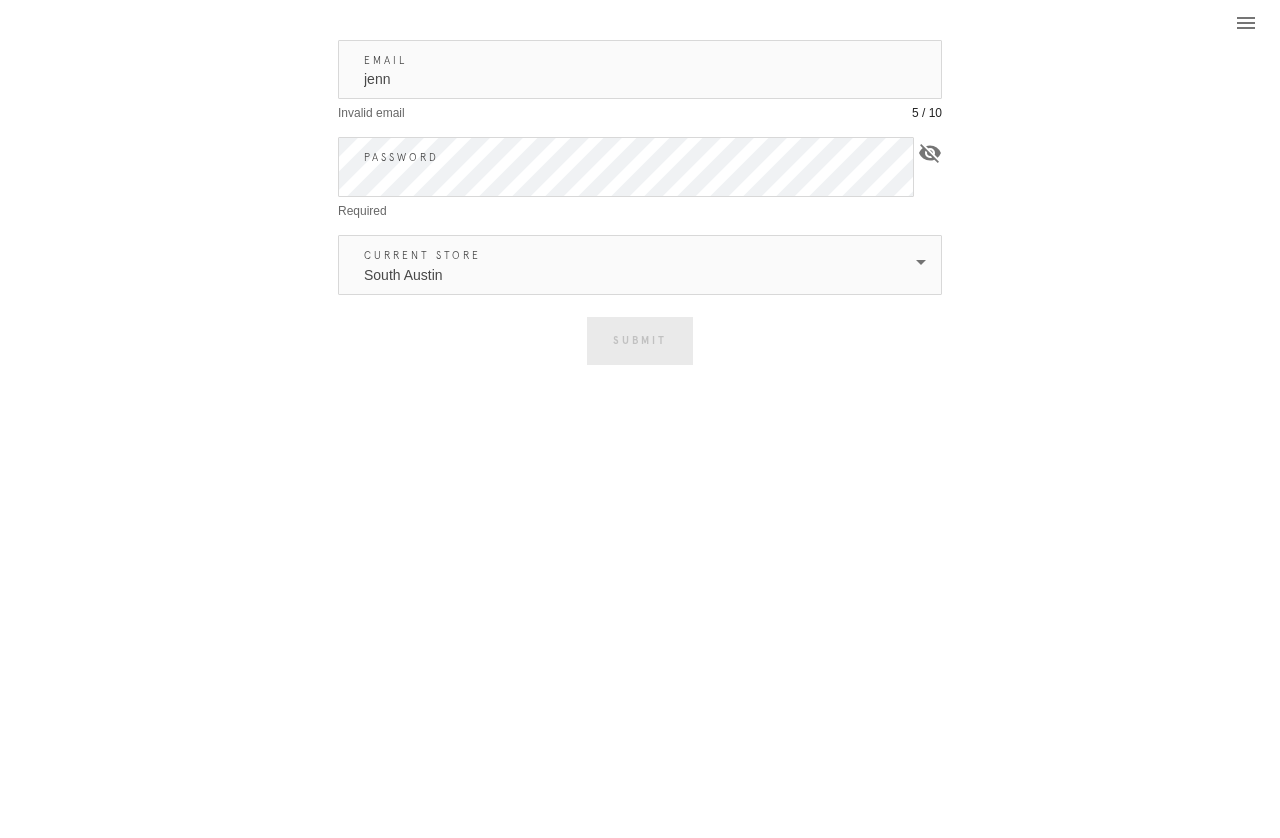 type on "jen" 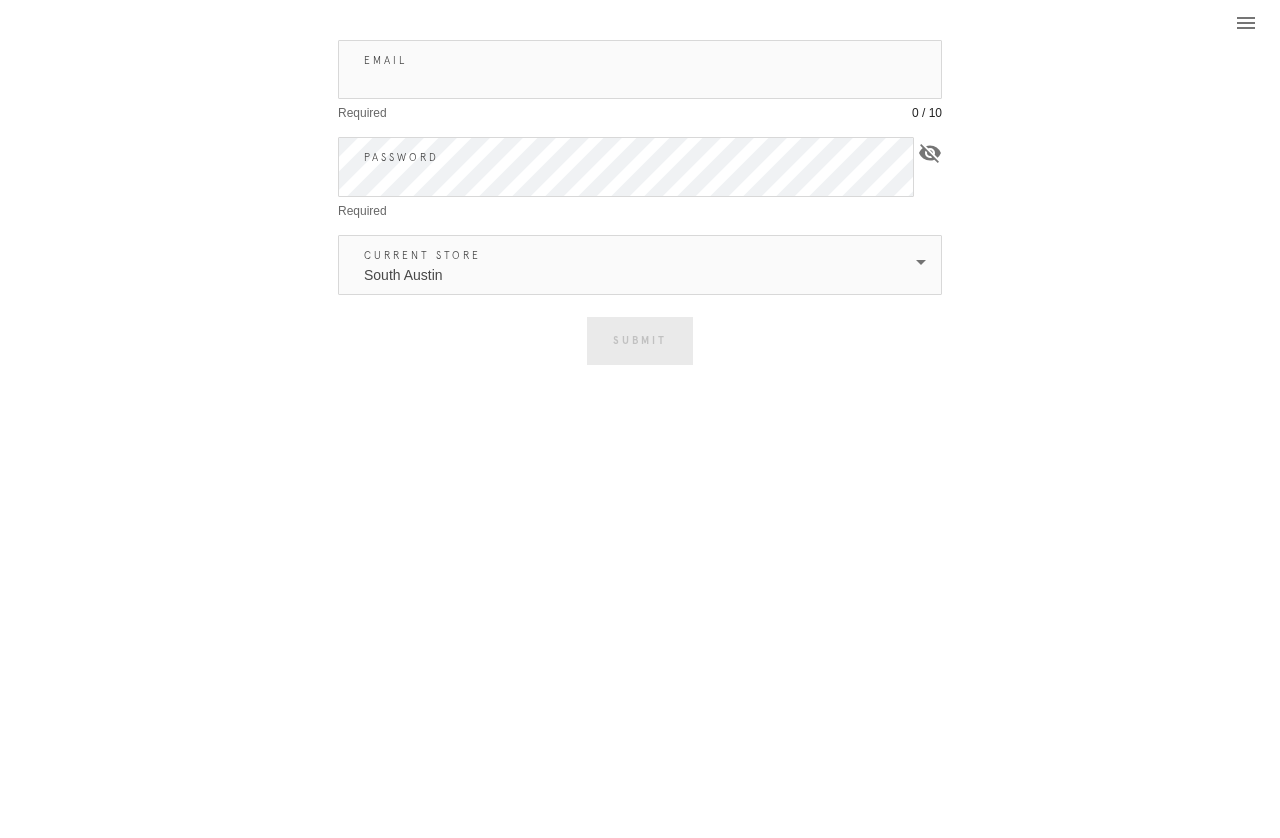 click on "Email" at bounding box center [640, 69] 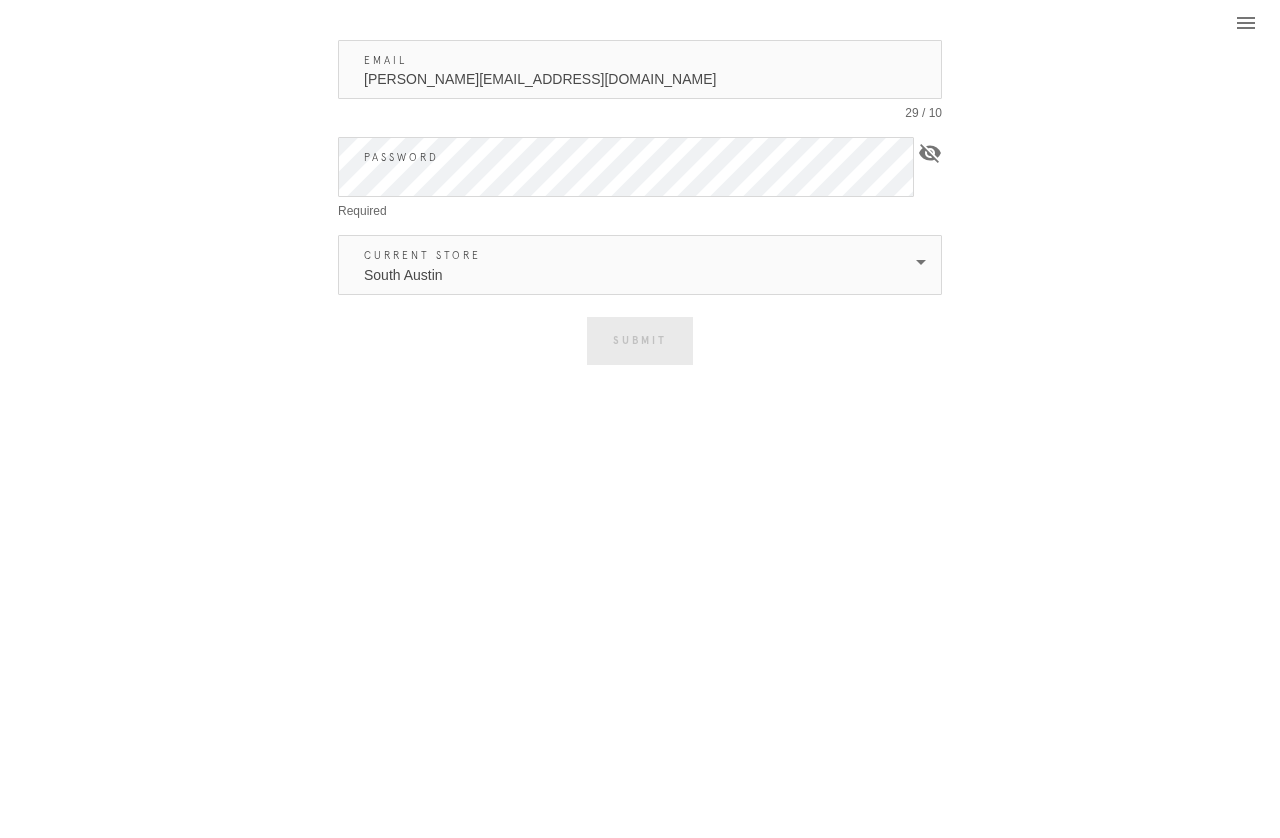 type on "jennifer.costa@framebridge.com" 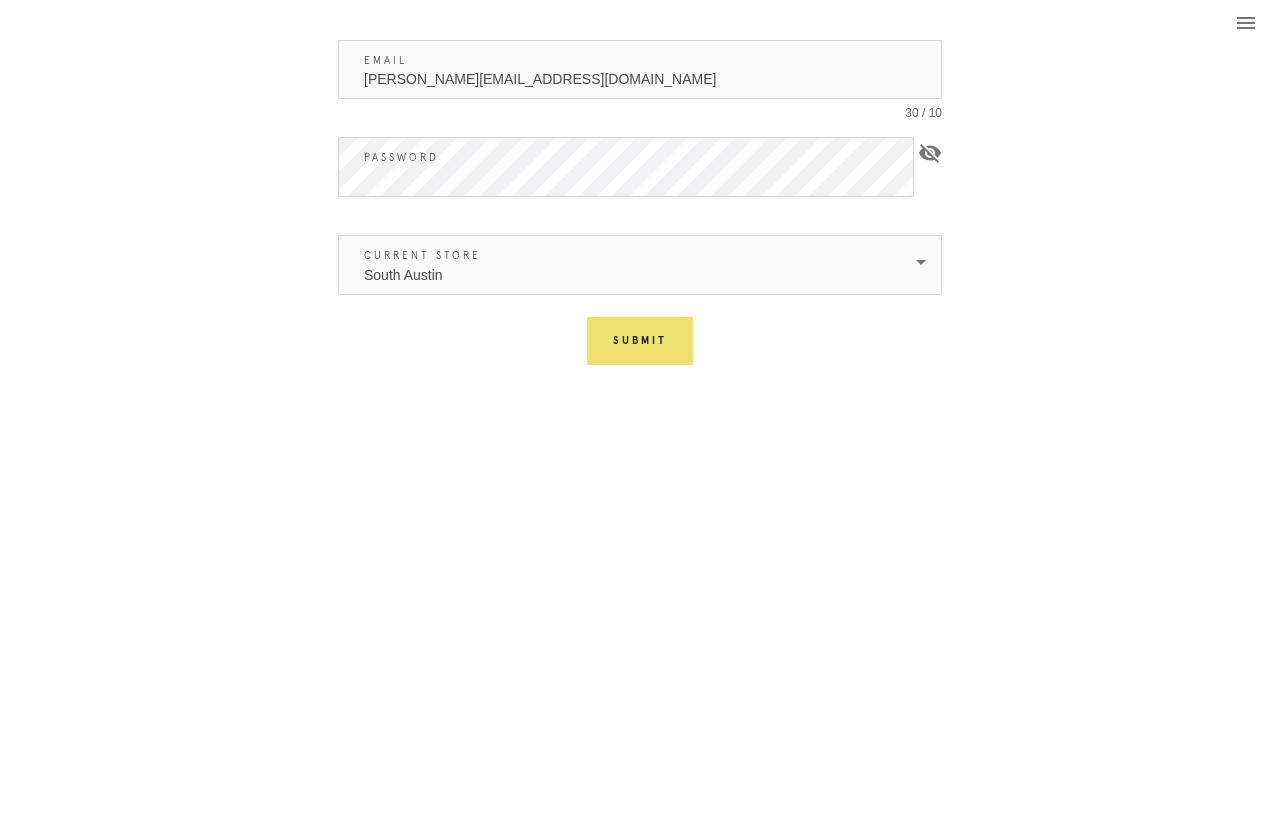 click on "Submit" at bounding box center [640, 341] 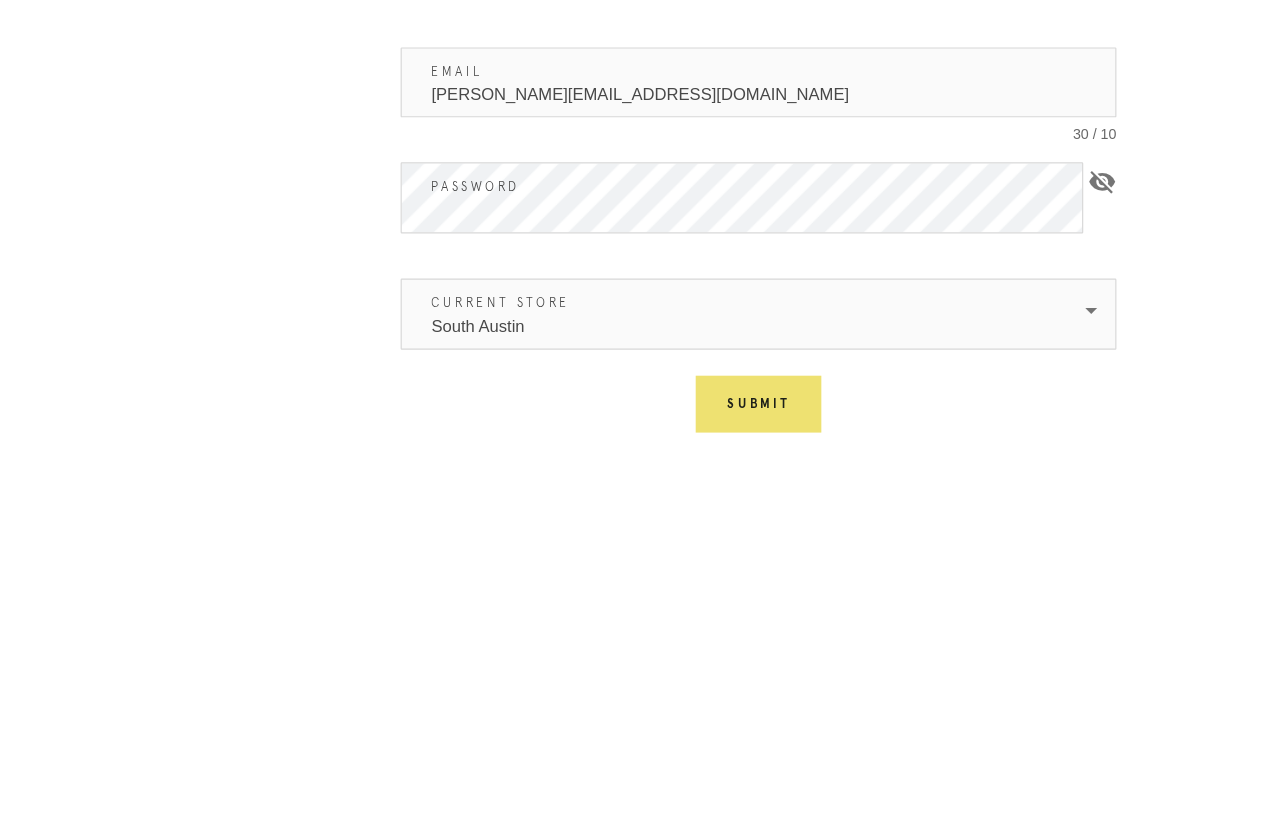 click on "Submit" at bounding box center [640, 341] 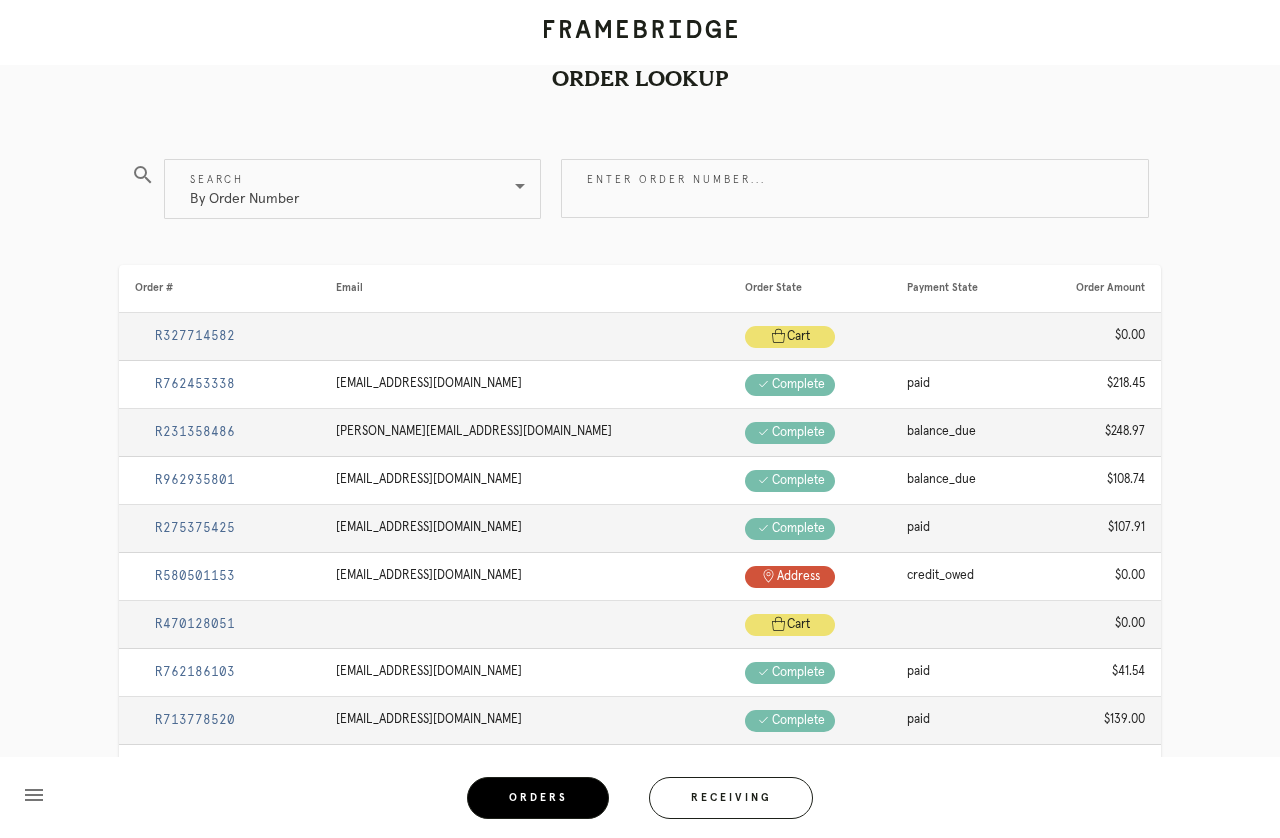 scroll, scrollTop: 0, scrollLeft: 0, axis: both 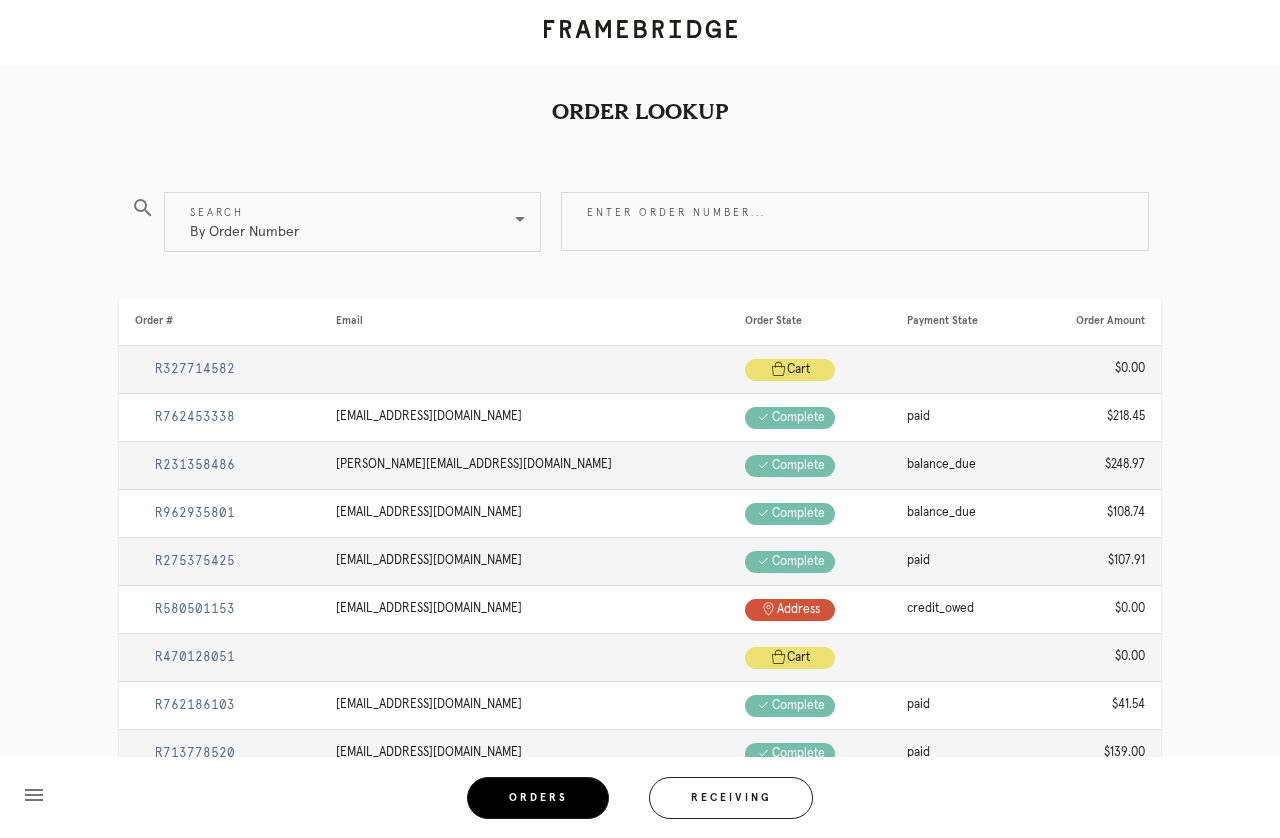 click on "Enter order number..." at bounding box center (855, 221) 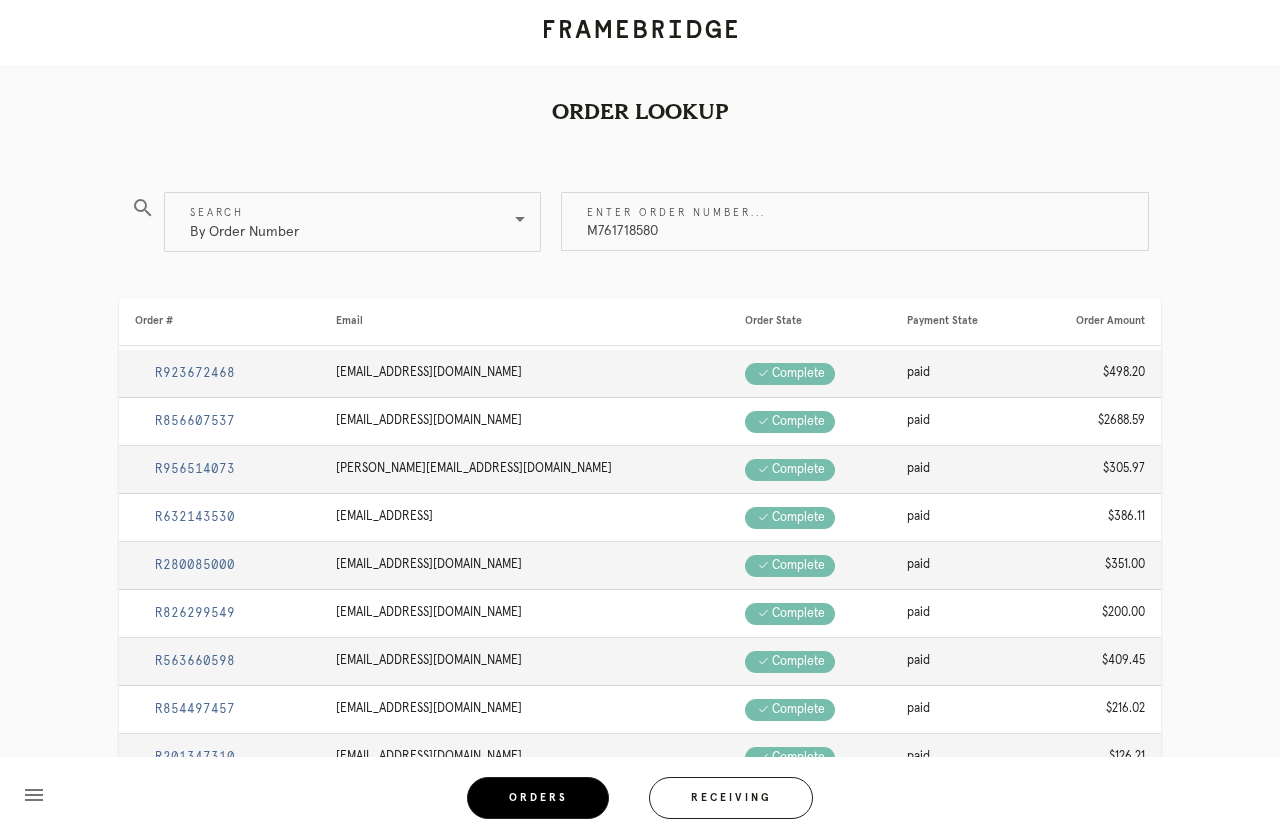 type on "M761718580" 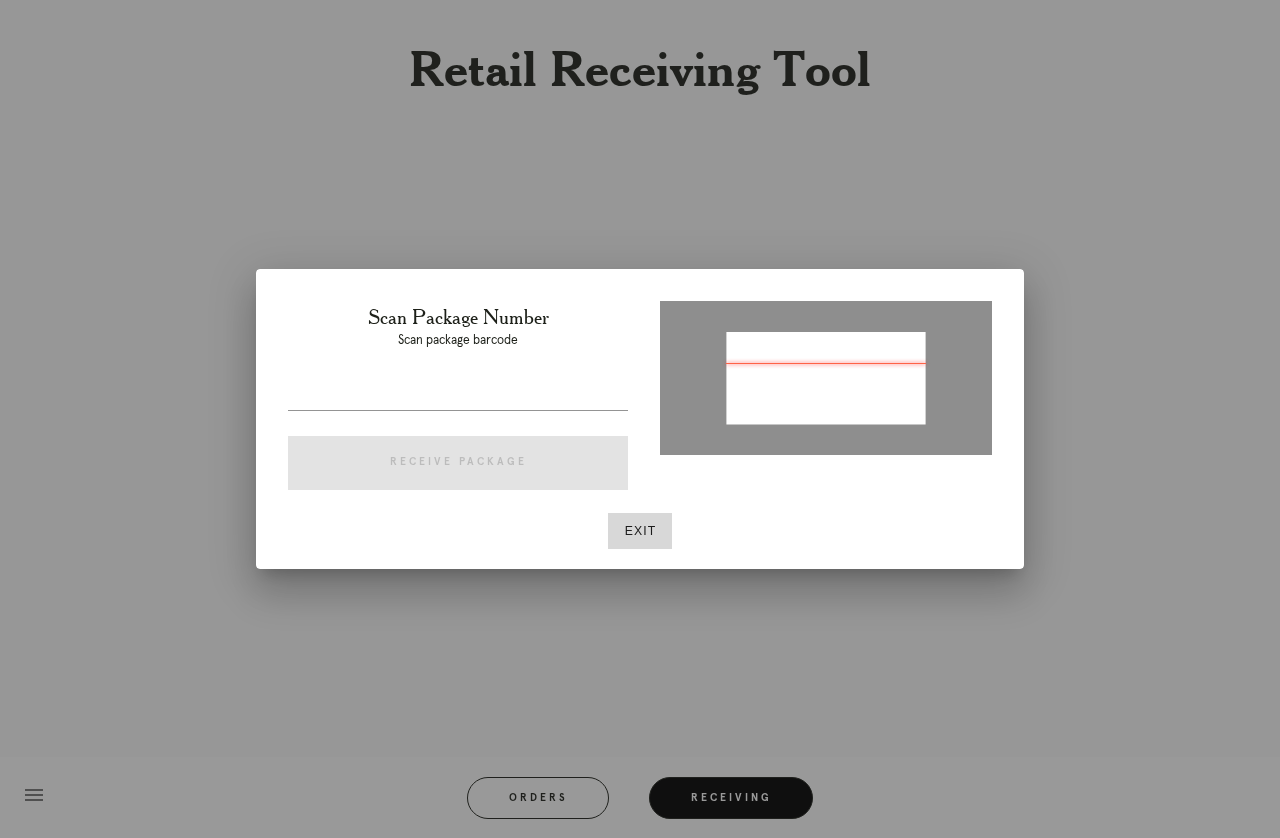 click on "Exit" at bounding box center (640, 531) 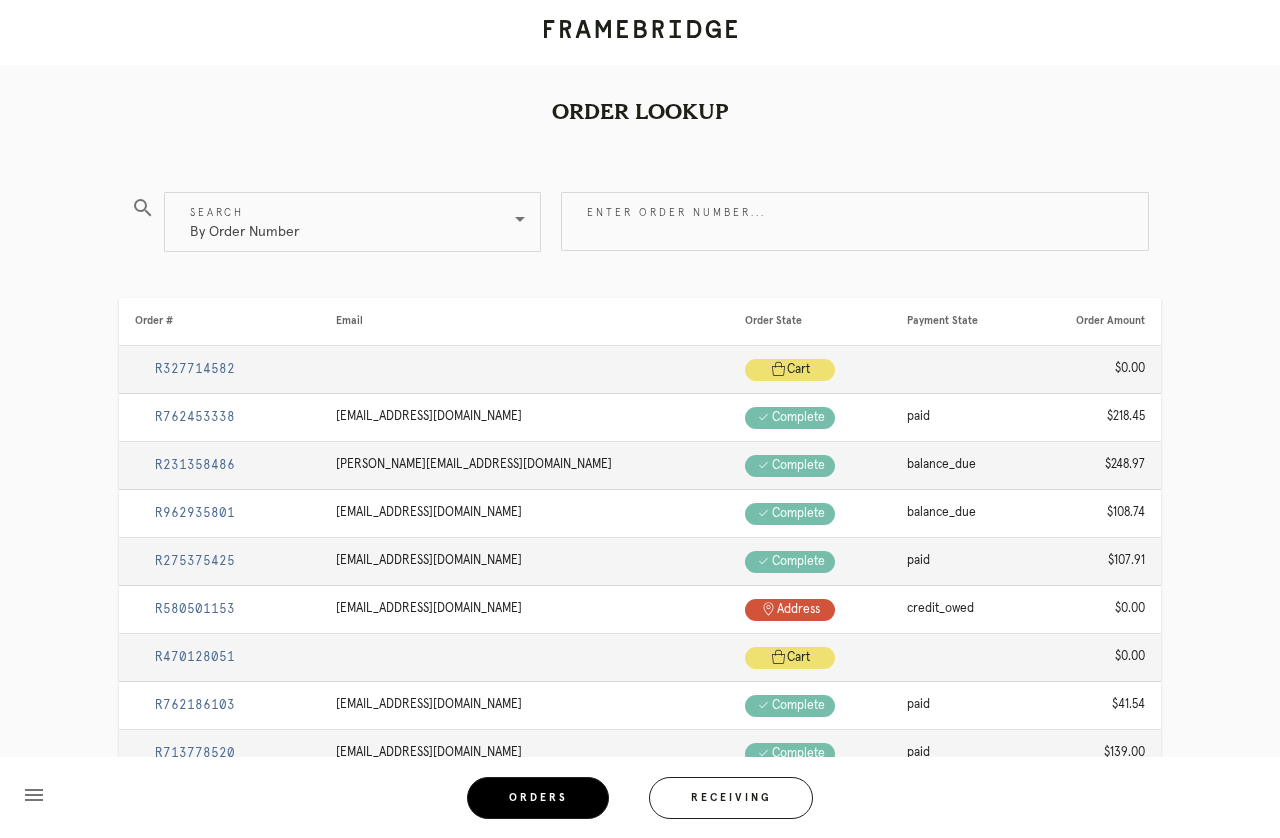 click on "Orders" at bounding box center (538, 798) 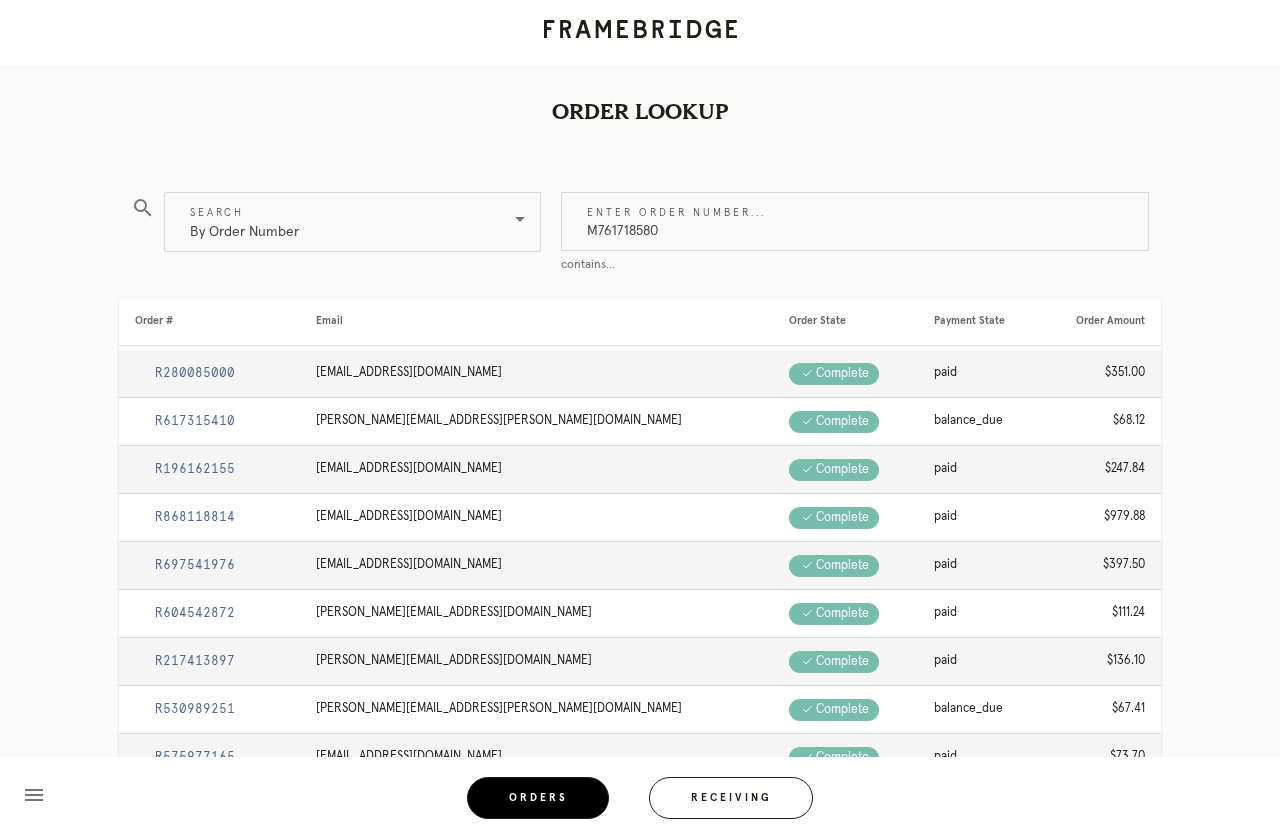 type on "M761718580" 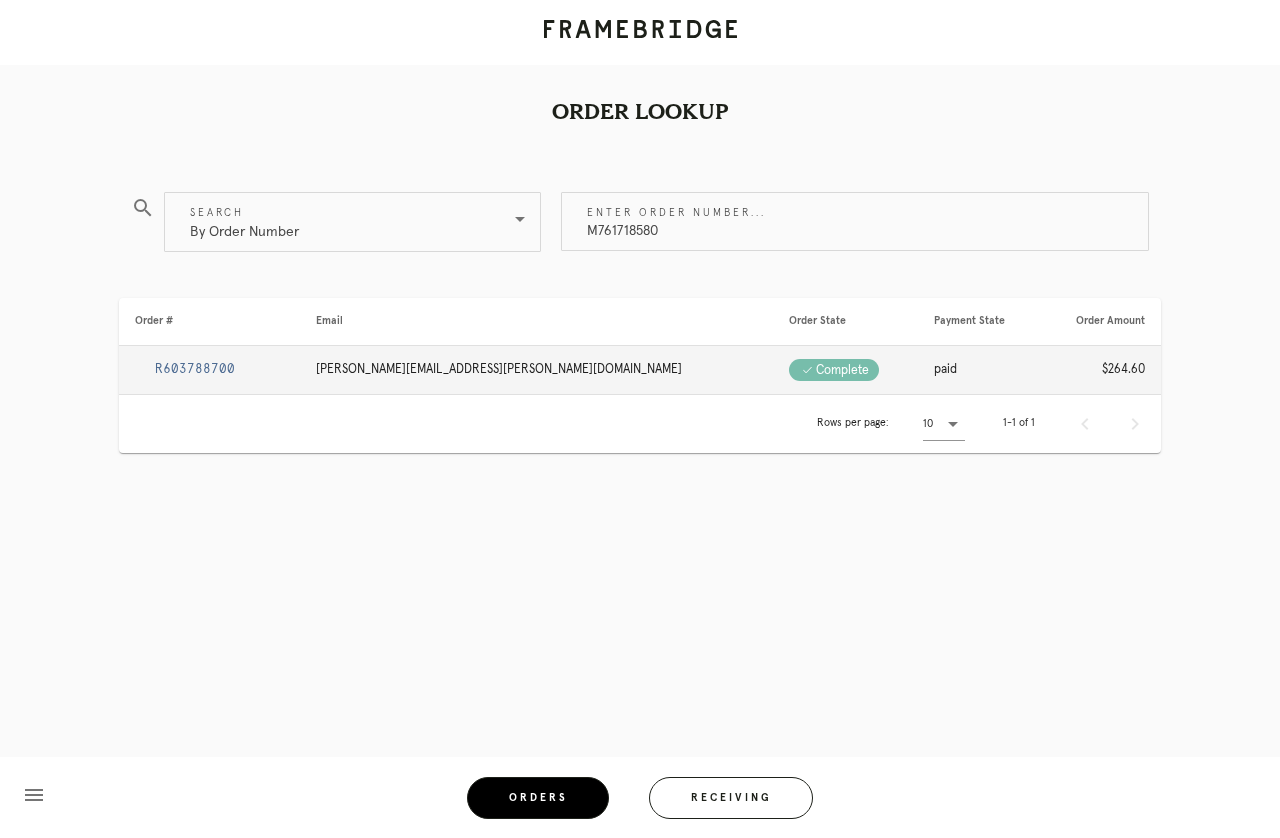 click on "R603788700" at bounding box center (195, 369) 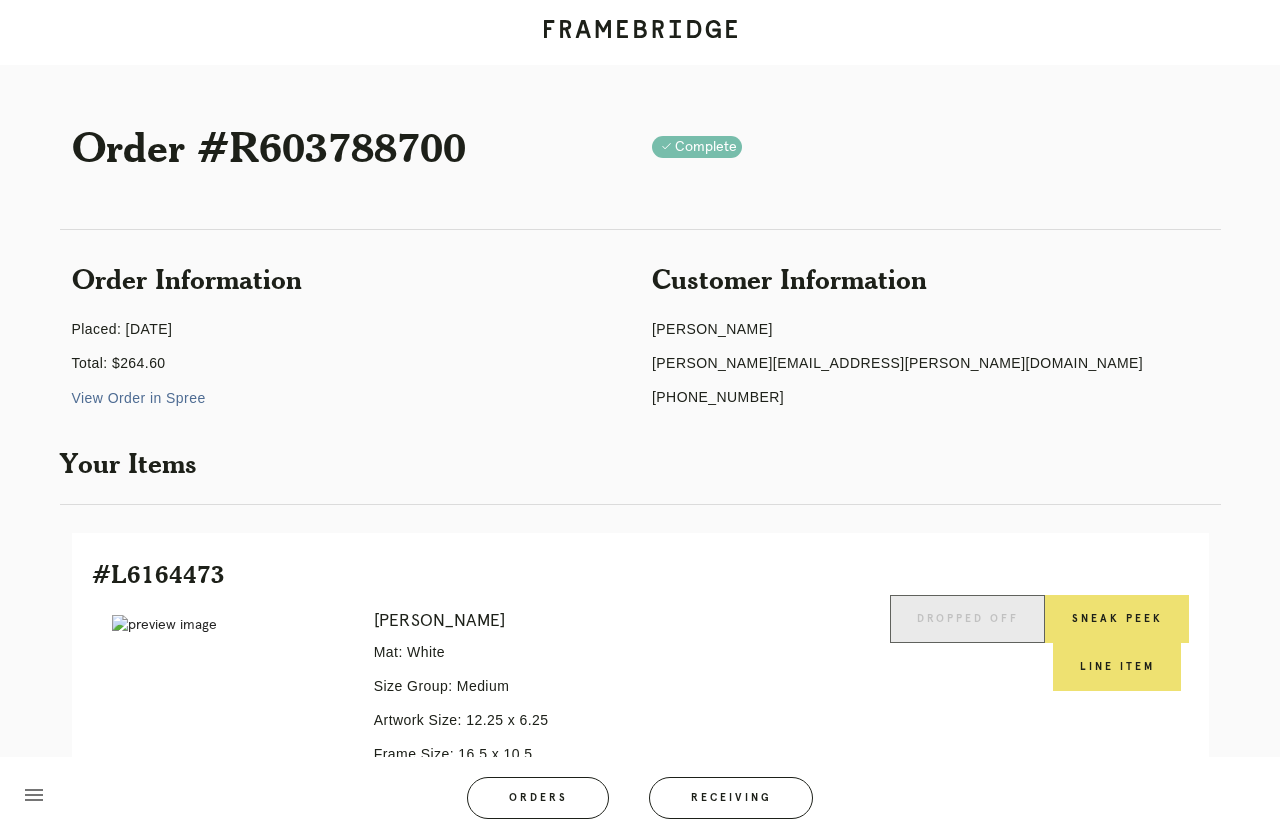 click on "View Order in Spree" at bounding box center [139, 398] 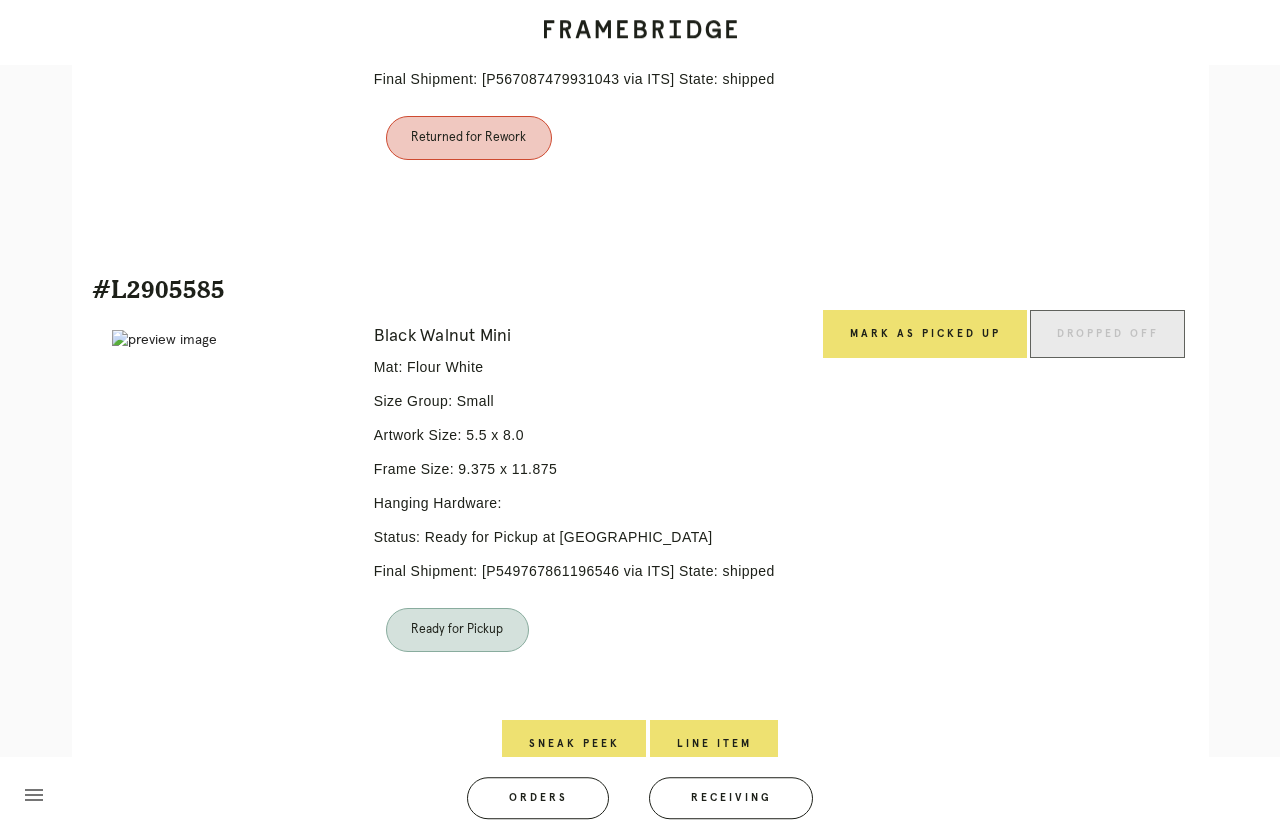 scroll, scrollTop: 777, scrollLeft: 0, axis: vertical 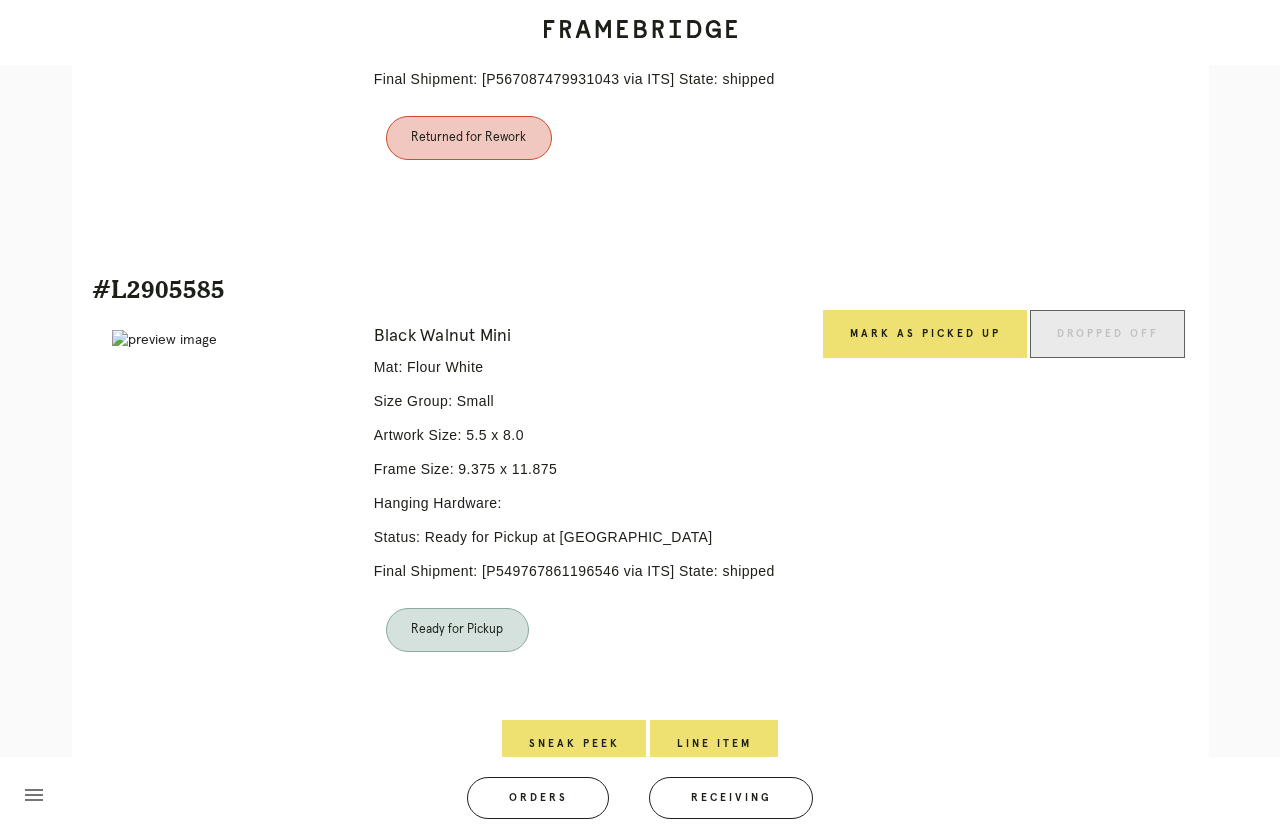 click on "Mark as Picked Up" at bounding box center (925, 334) 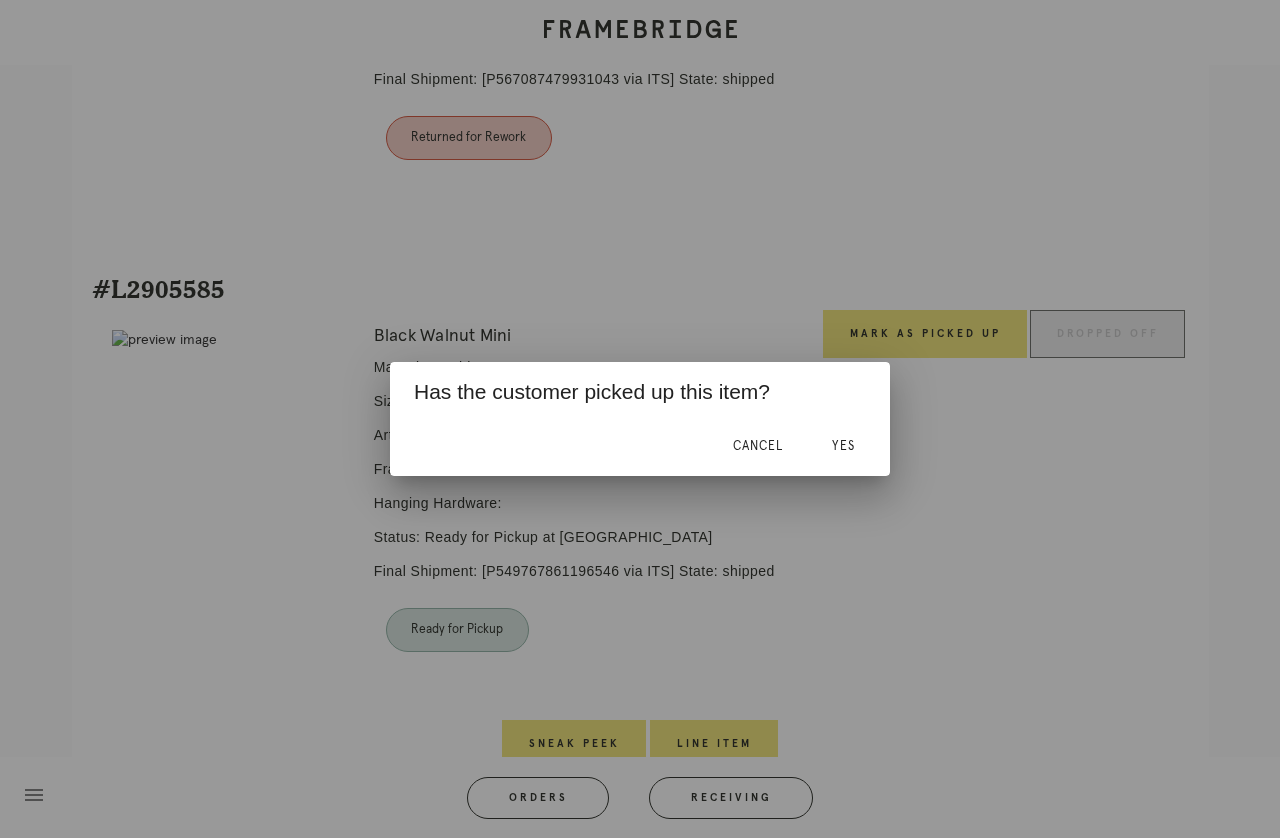 click on "Yes" at bounding box center [843, 446] 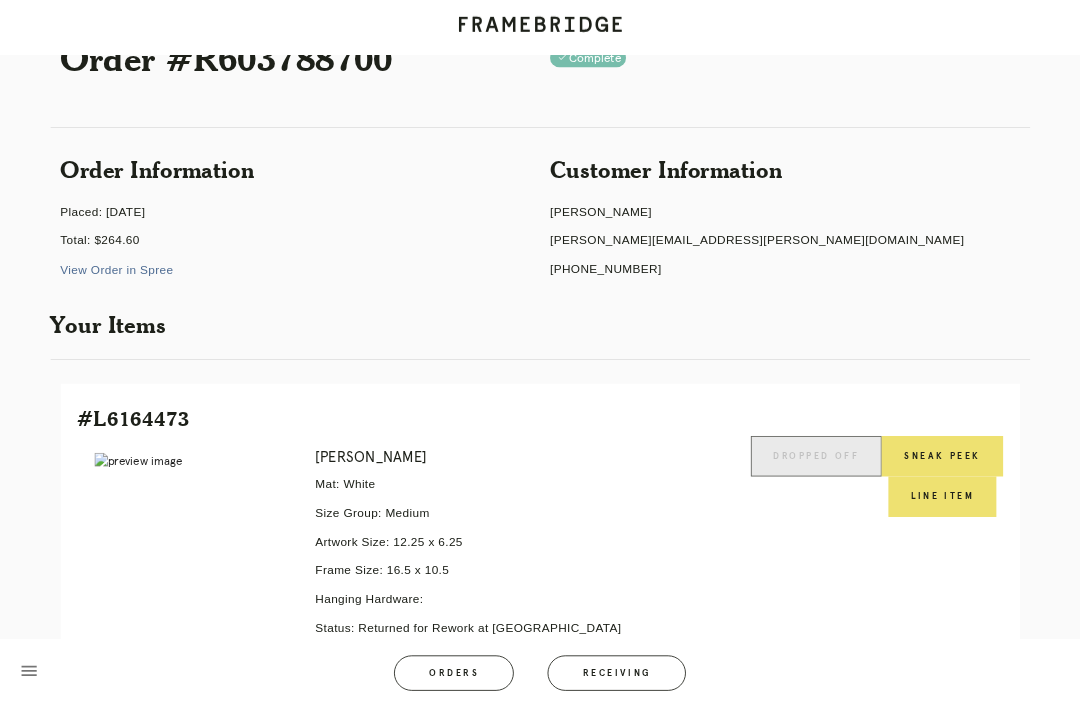 scroll, scrollTop: 0, scrollLeft: 0, axis: both 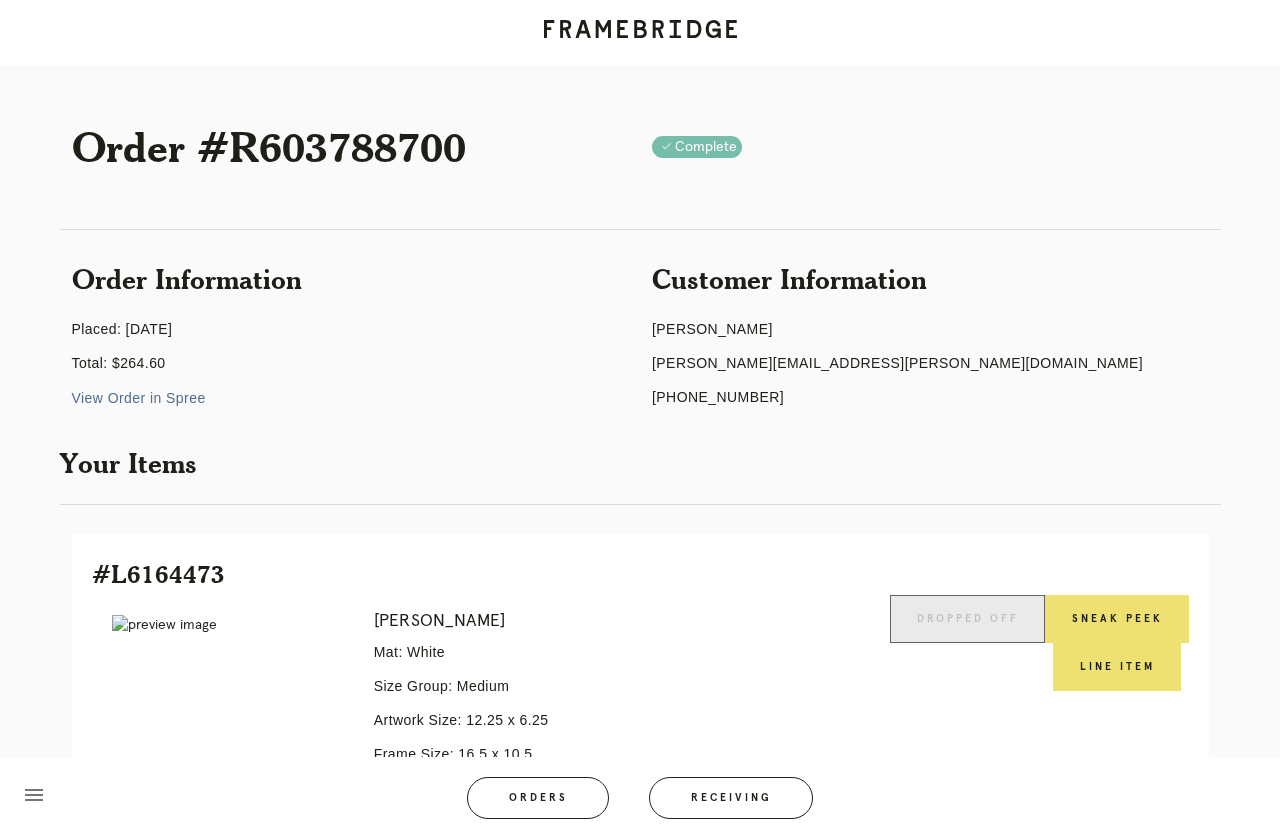 click at bounding box center [640, 32] 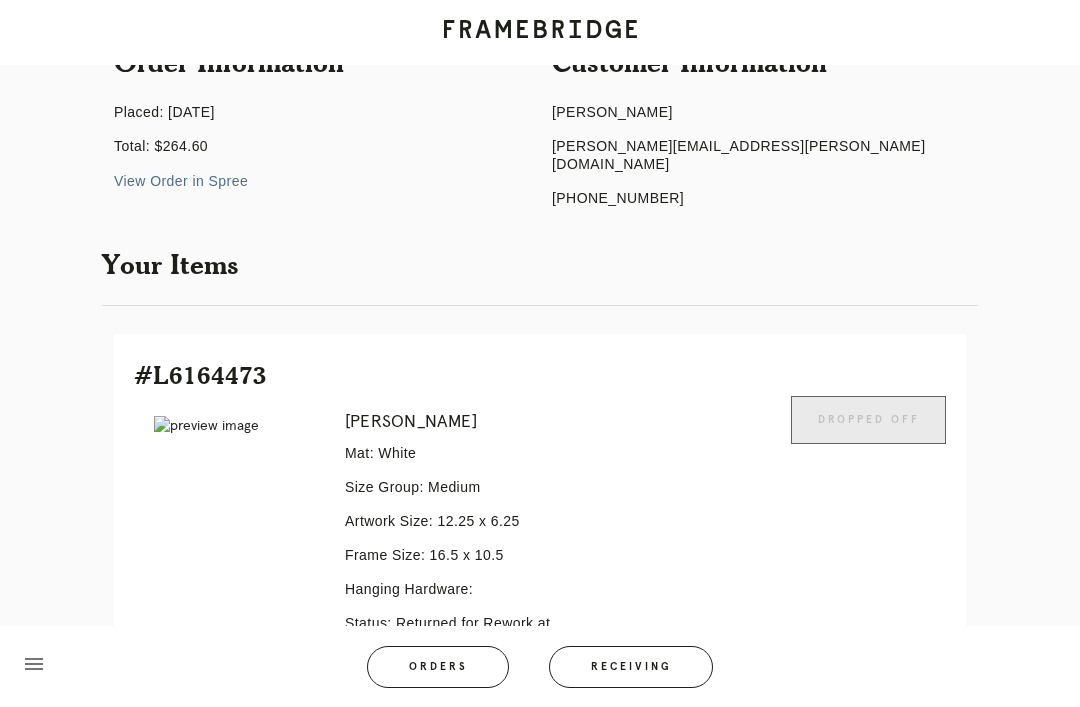 scroll, scrollTop: 0, scrollLeft: 0, axis: both 